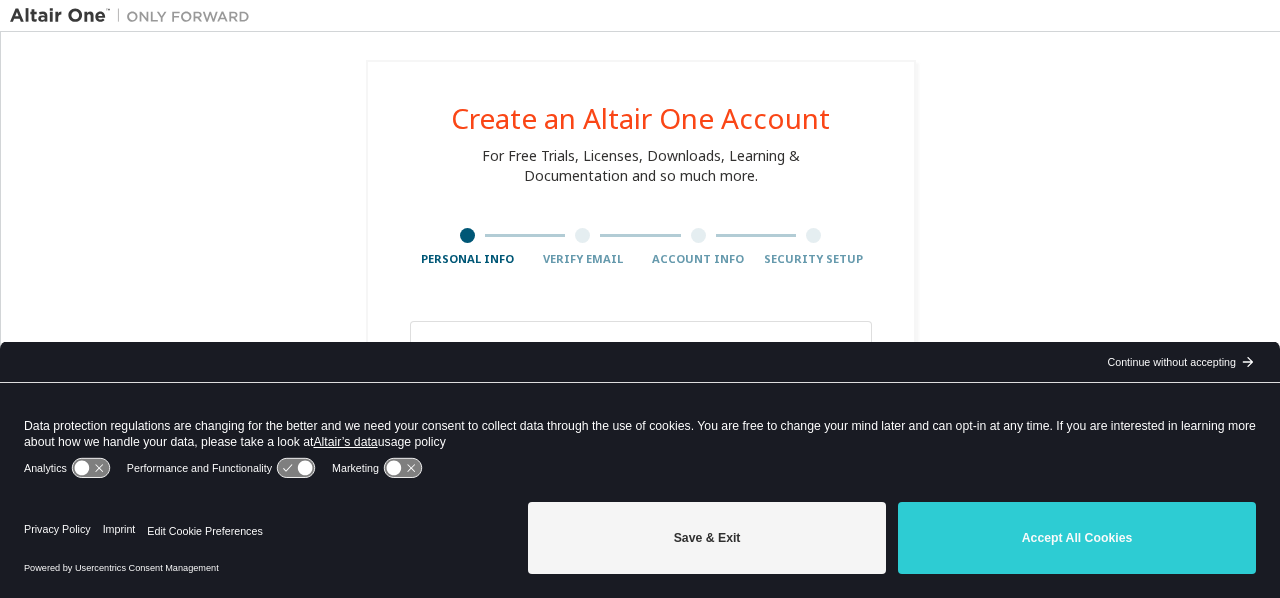 scroll, scrollTop: 0, scrollLeft: 0, axis: both 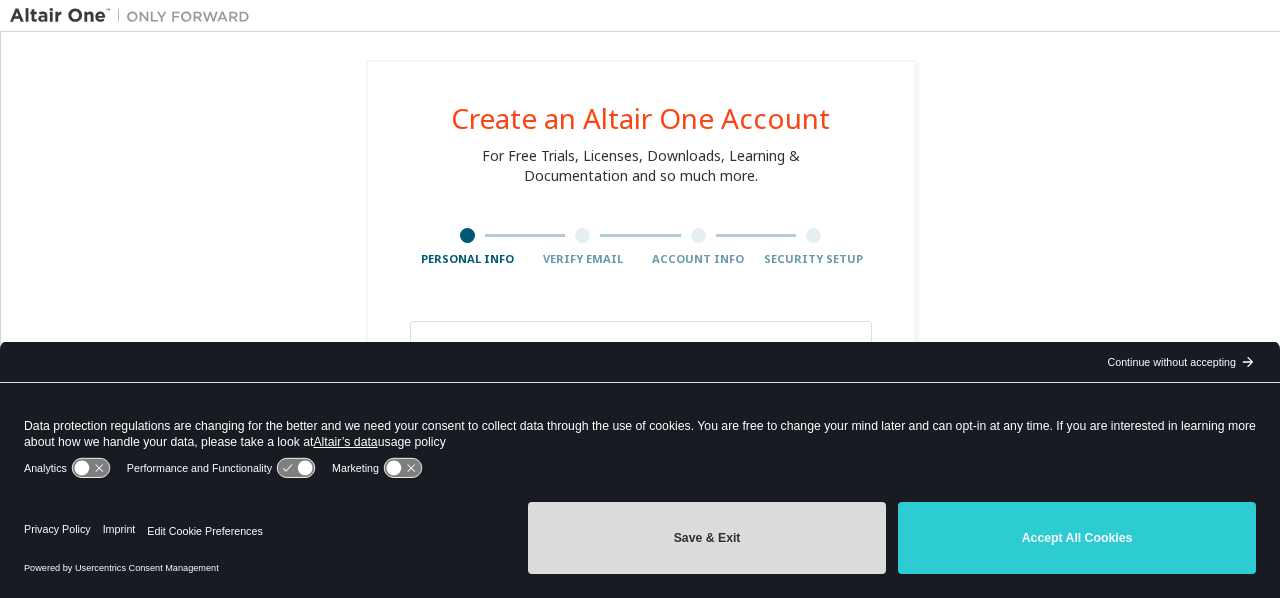 click on "Save & Exit" at bounding box center (707, 538) 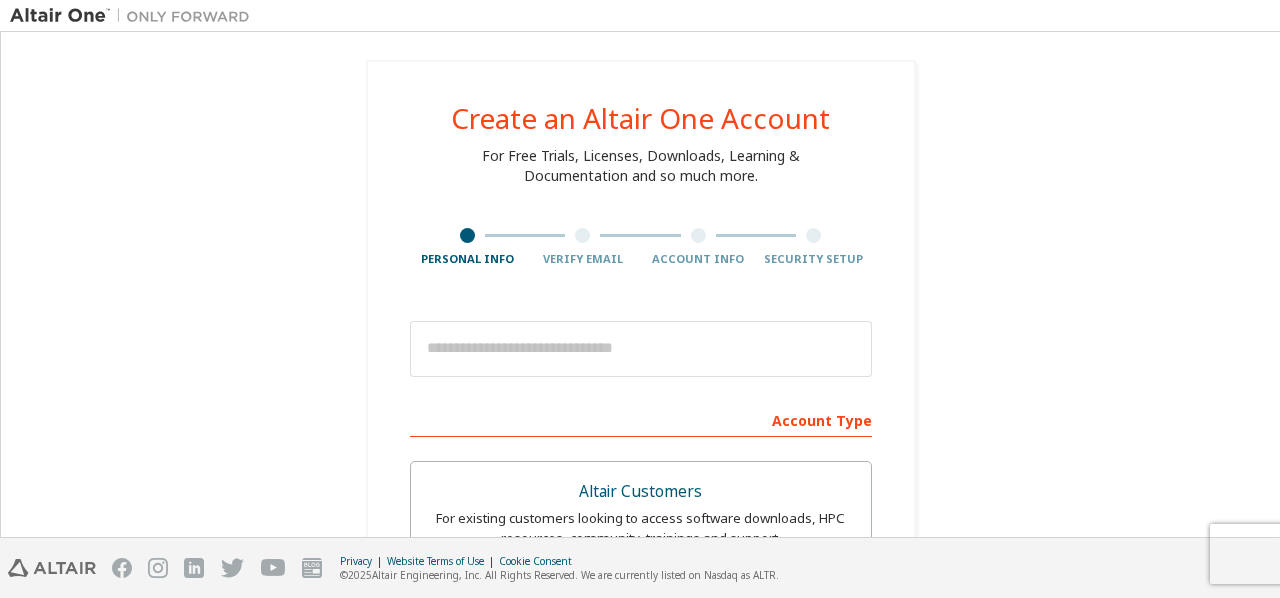 scroll, scrollTop: 200, scrollLeft: 0, axis: vertical 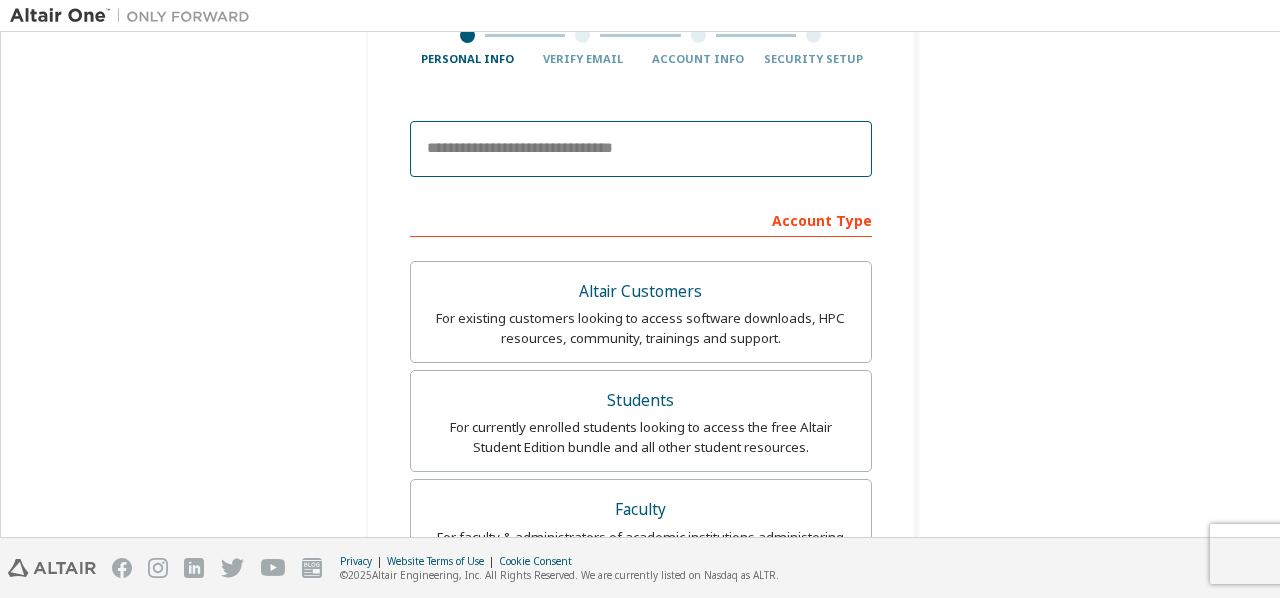 click at bounding box center (641, 149) 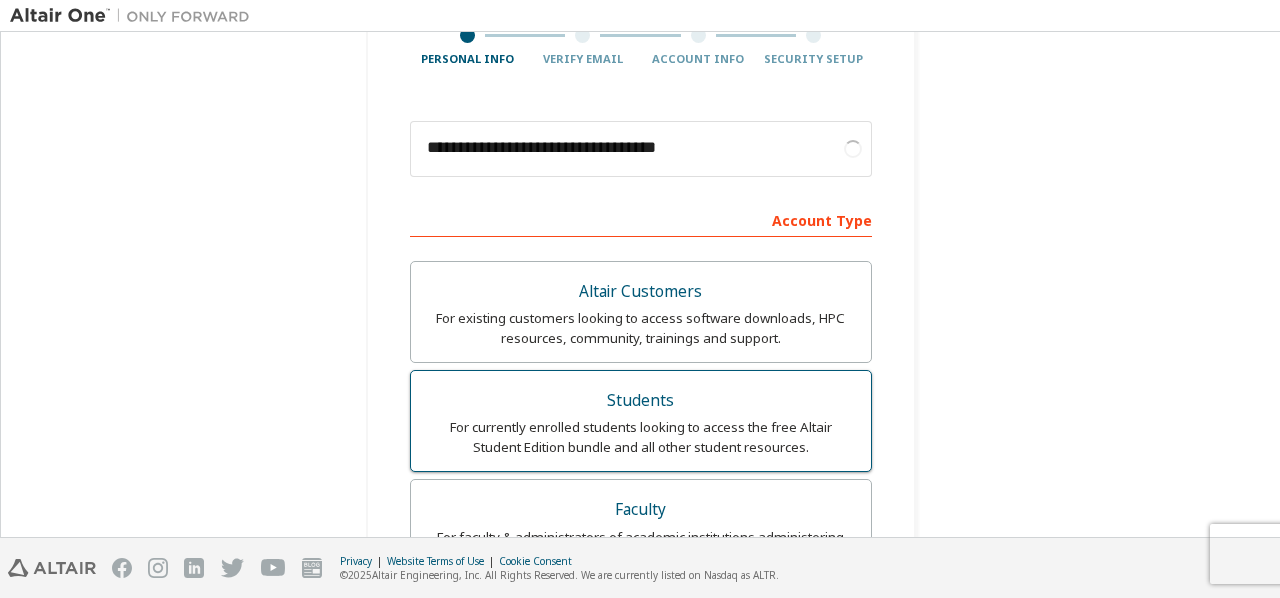 click on "Students" at bounding box center [641, 401] 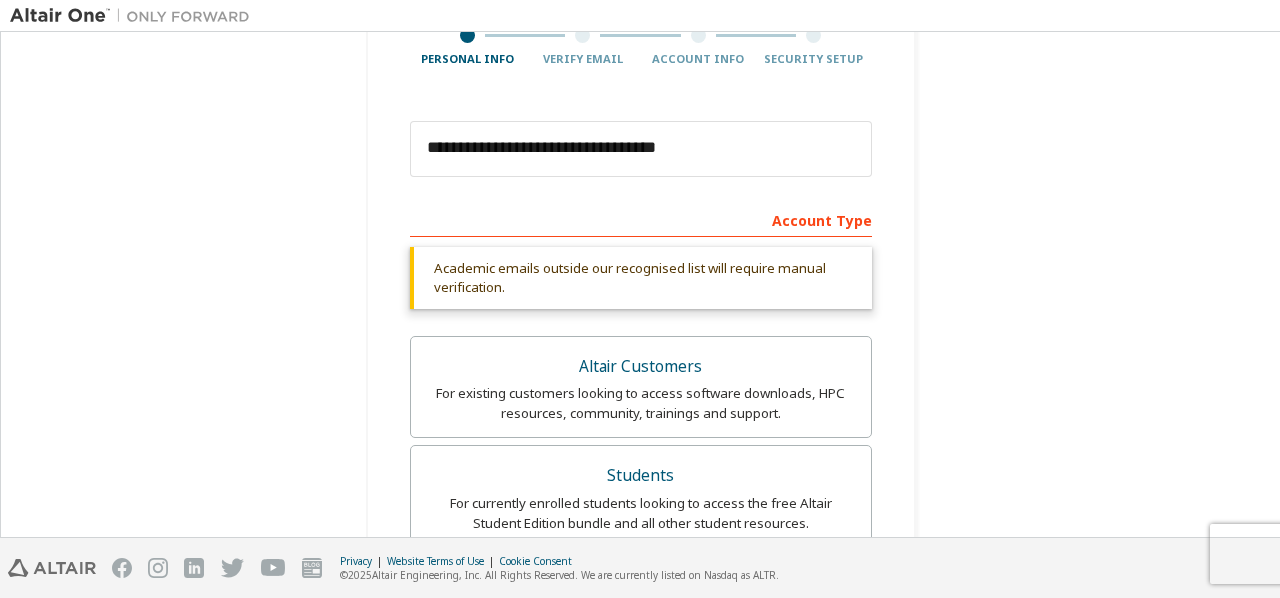 scroll, scrollTop: 0, scrollLeft: 0, axis: both 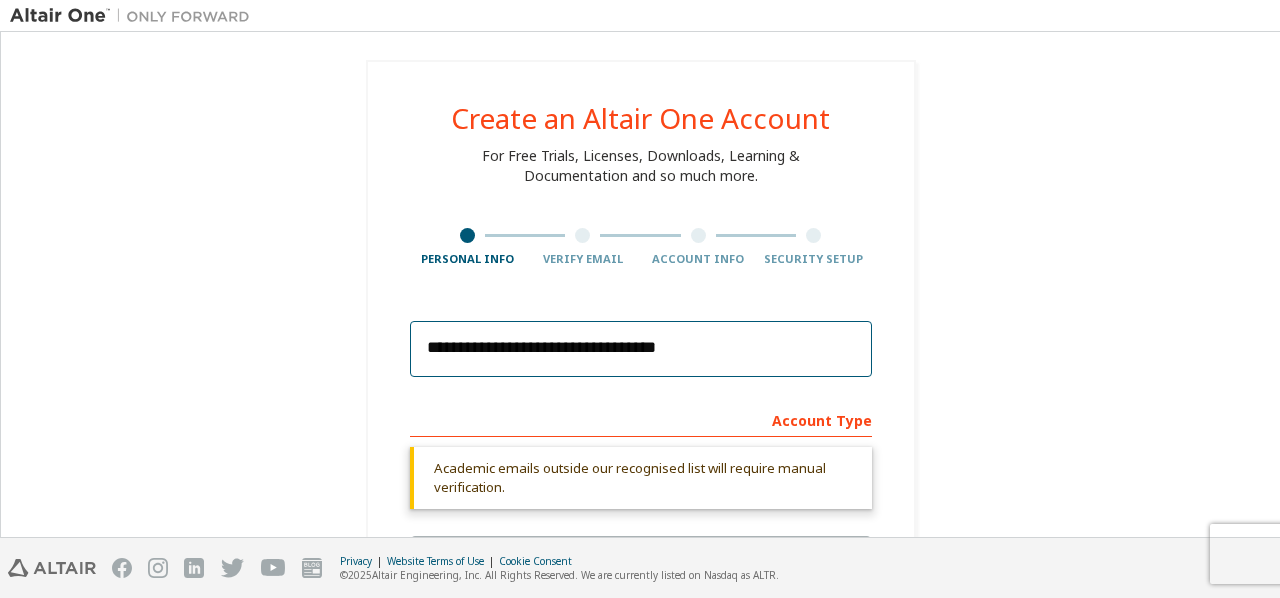 click on "**********" at bounding box center (641, 349) 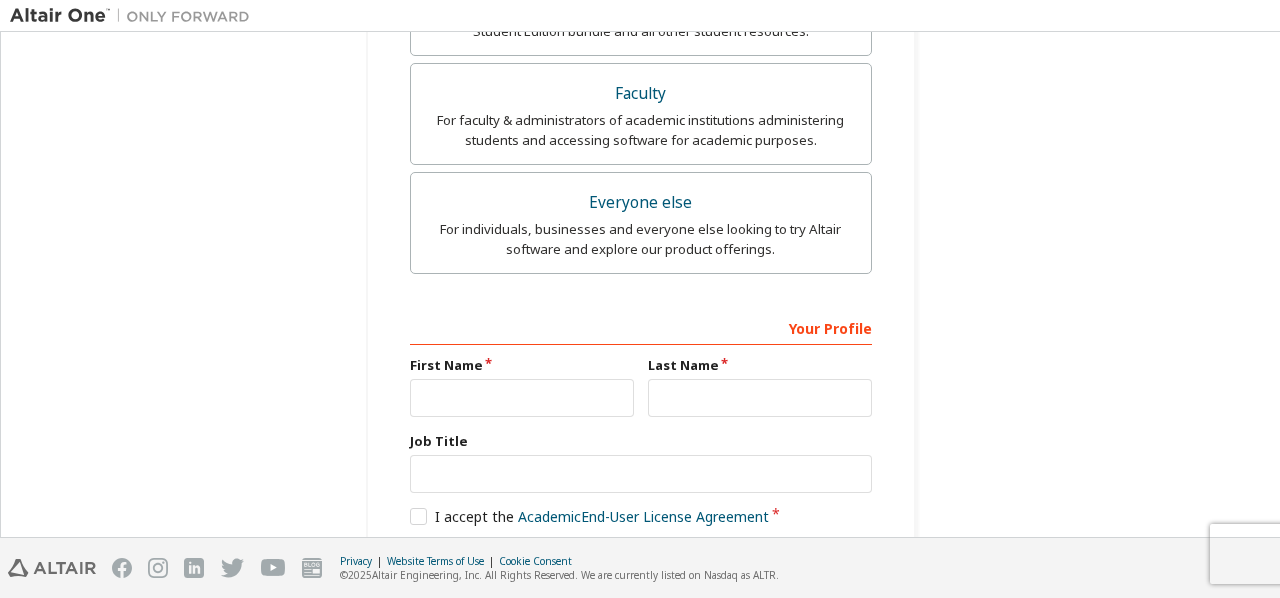 scroll, scrollTop: 798, scrollLeft: 0, axis: vertical 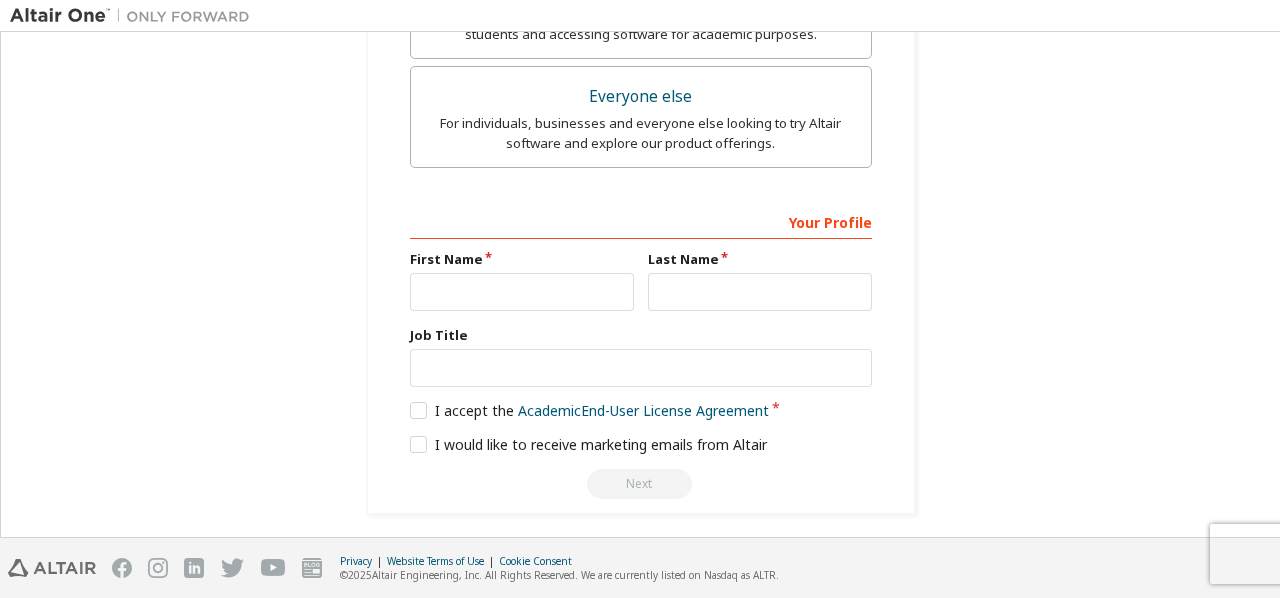 click on "Your Profile First Name Last Name Job Title Please provide State/Province to help us route sales and support resources to you more efficiently. I accept the   Academic   End-User License Agreement I would like to receive marketing emails from Altair Next" at bounding box center [641, 351] 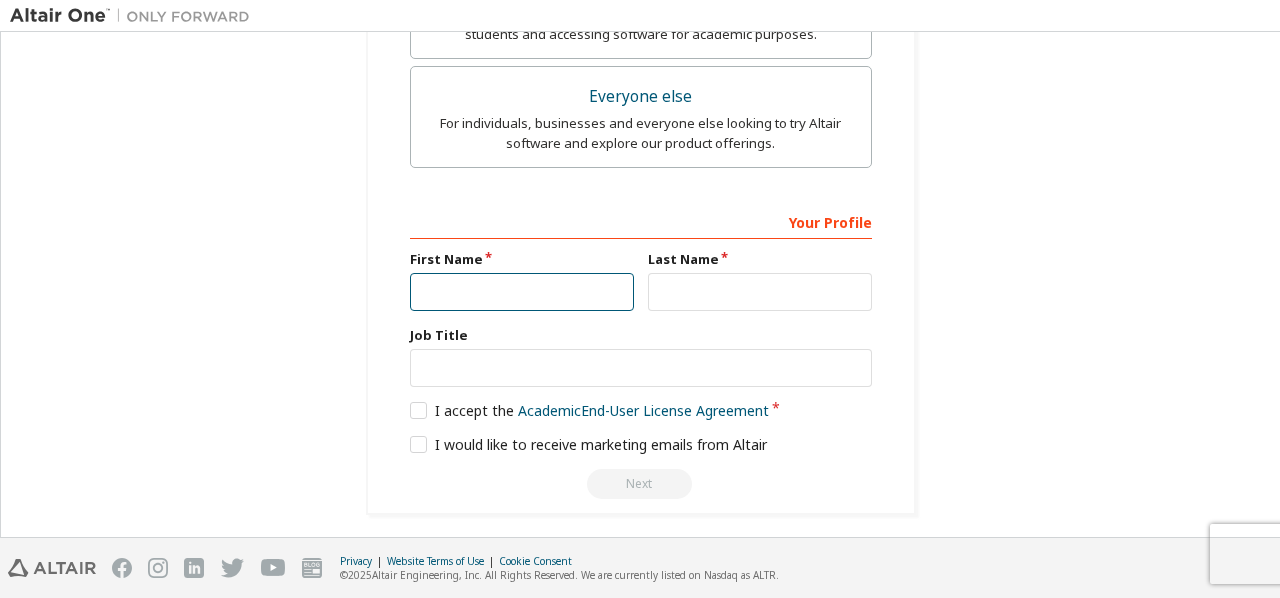 click at bounding box center (522, 292) 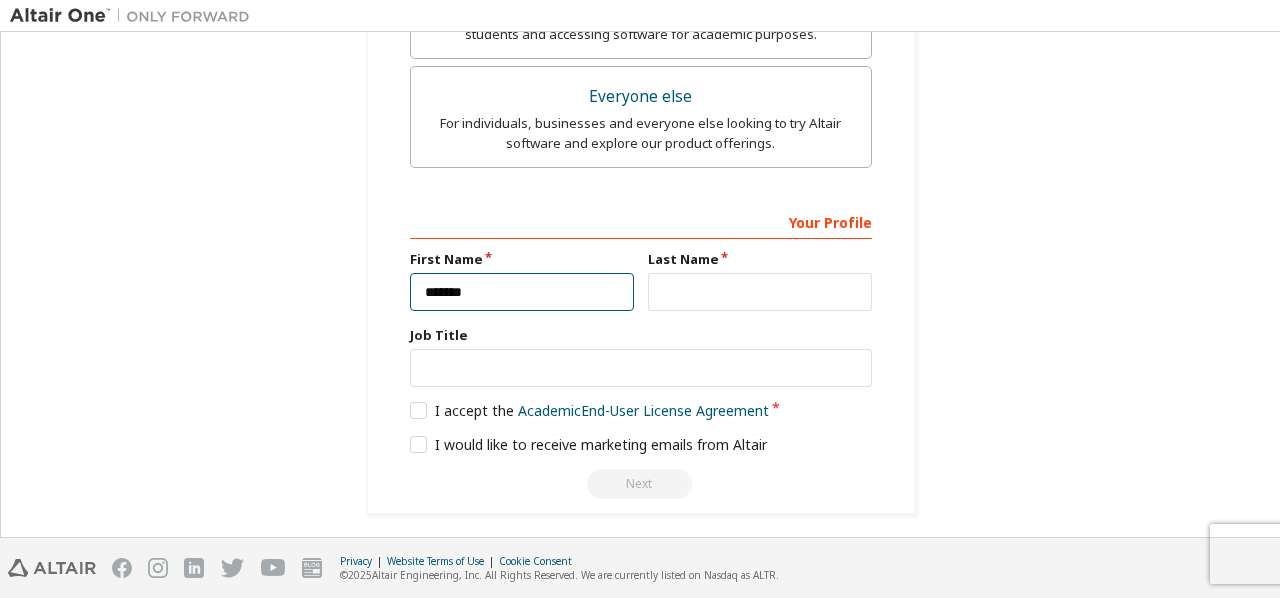 type on "*******" 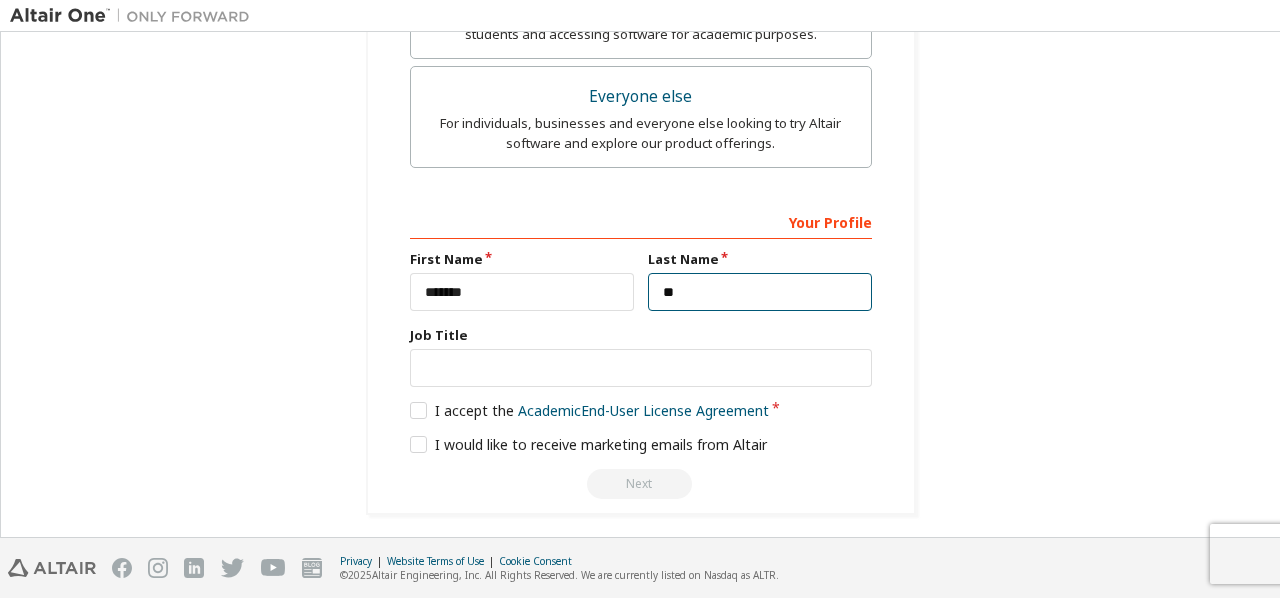 type on "*" 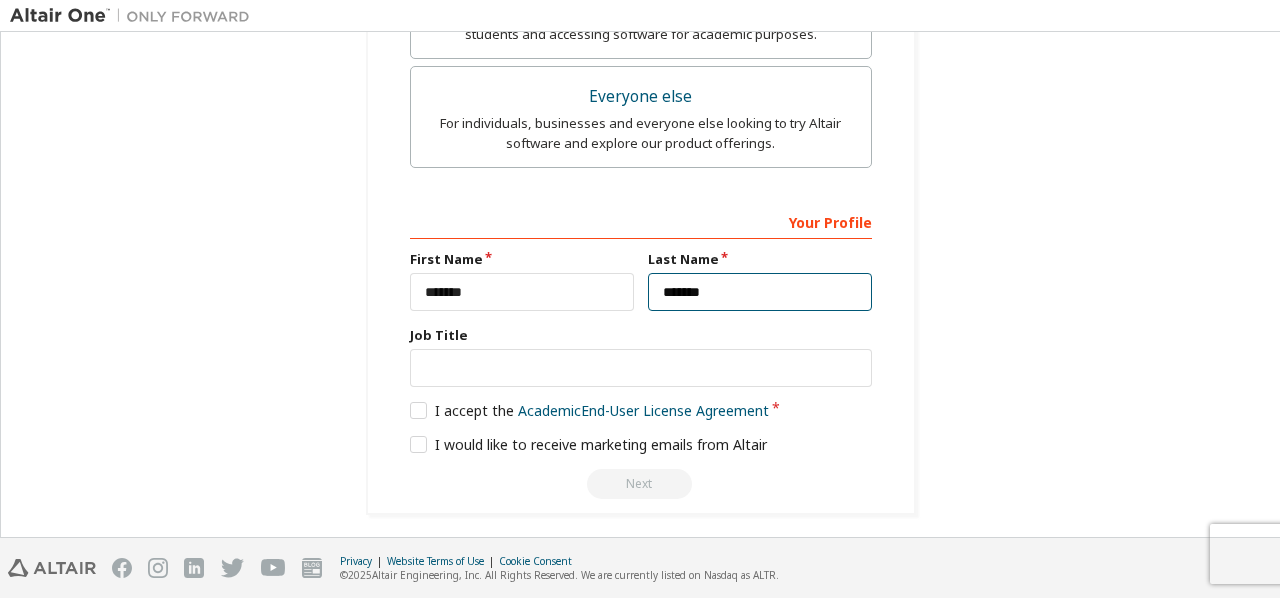 type on "*******" 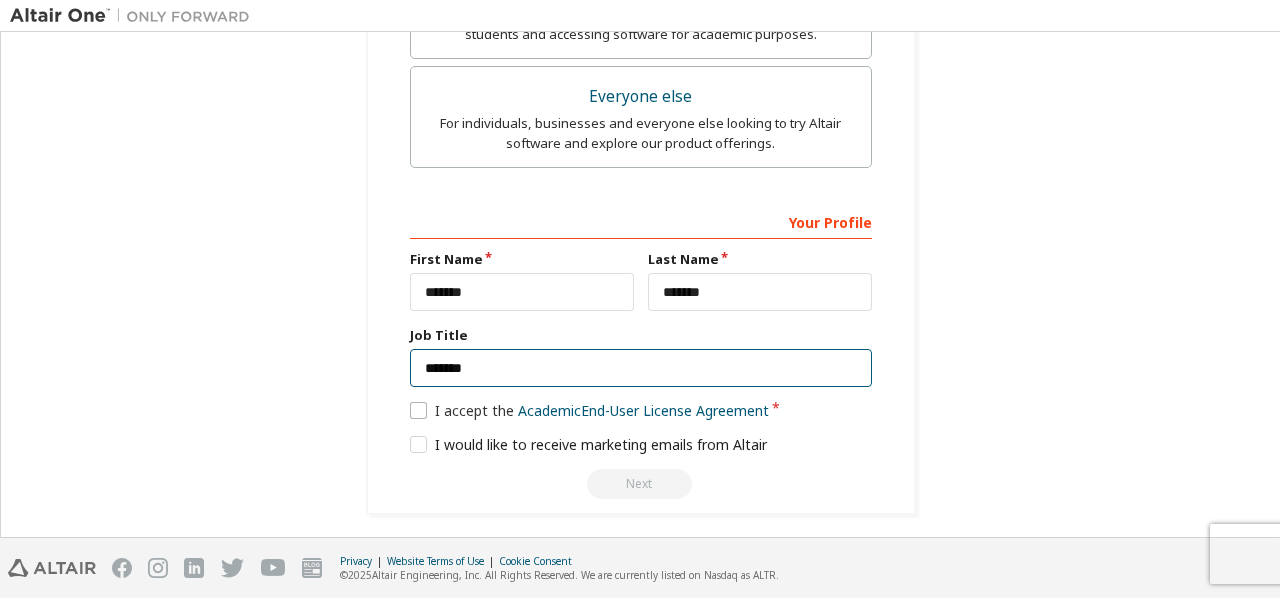 type on "*******" 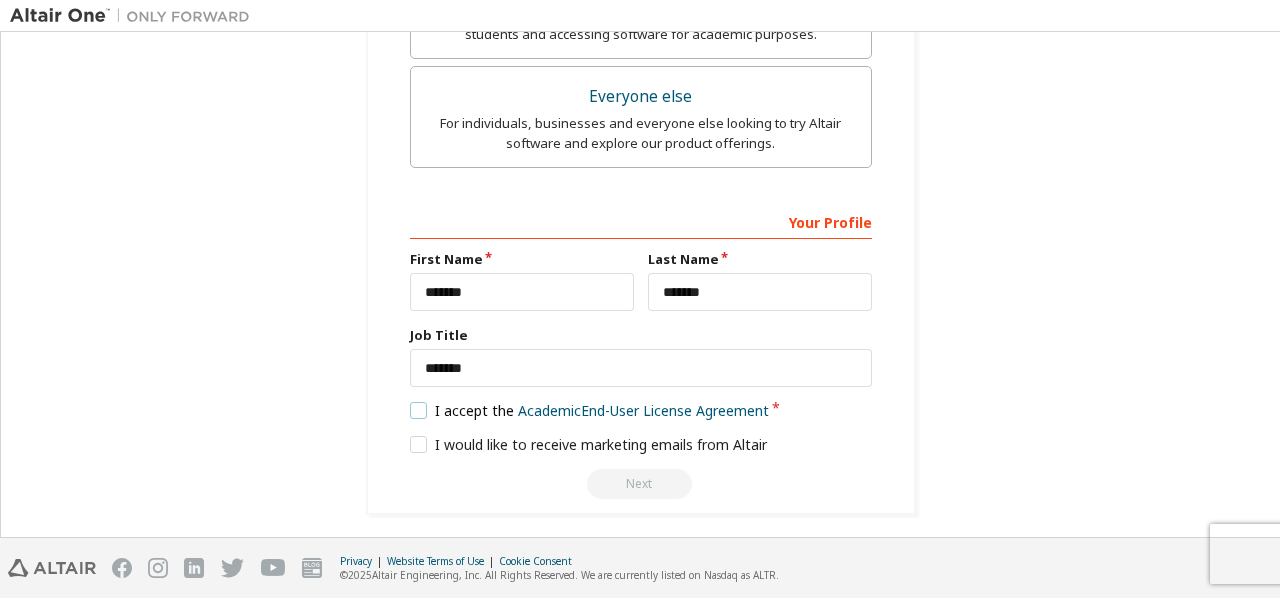 click on "I accept the   Academic   End-User License Agreement" at bounding box center [590, 410] 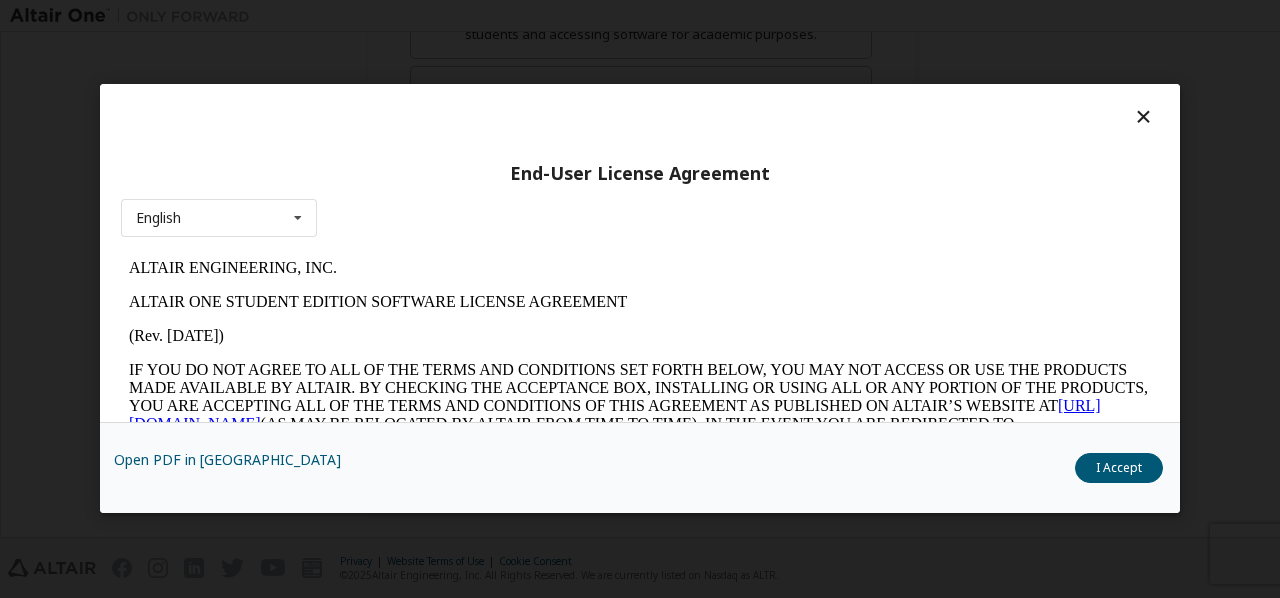 scroll, scrollTop: 0, scrollLeft: 0, axis: both 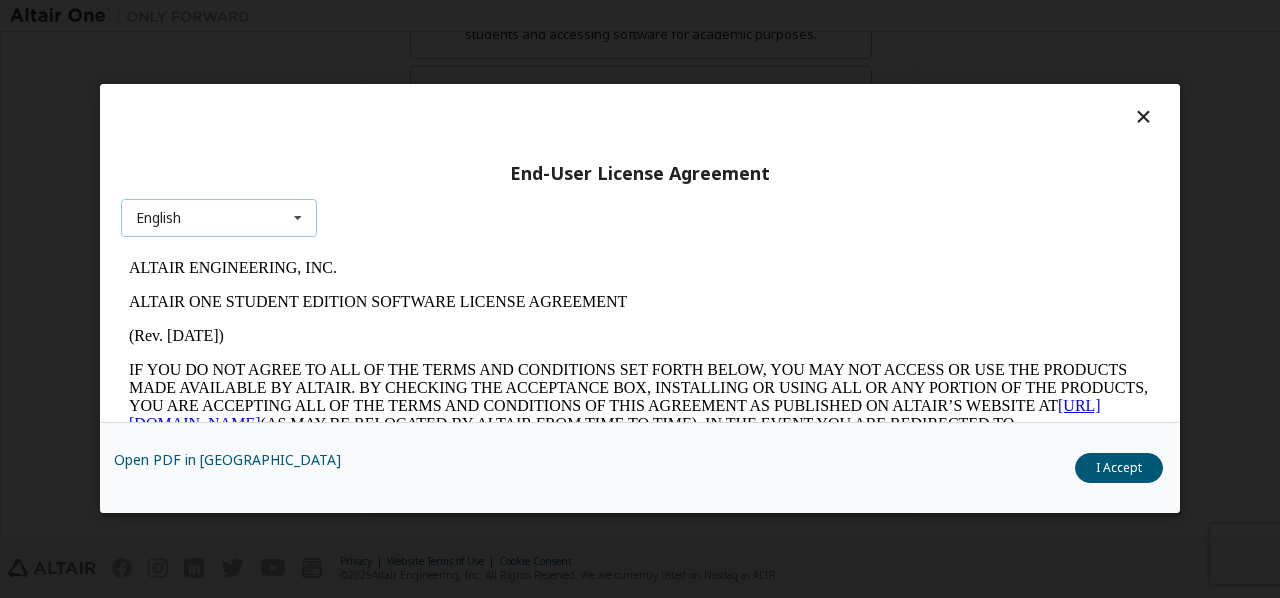 click on "English English" at bounding box center [219, 219] 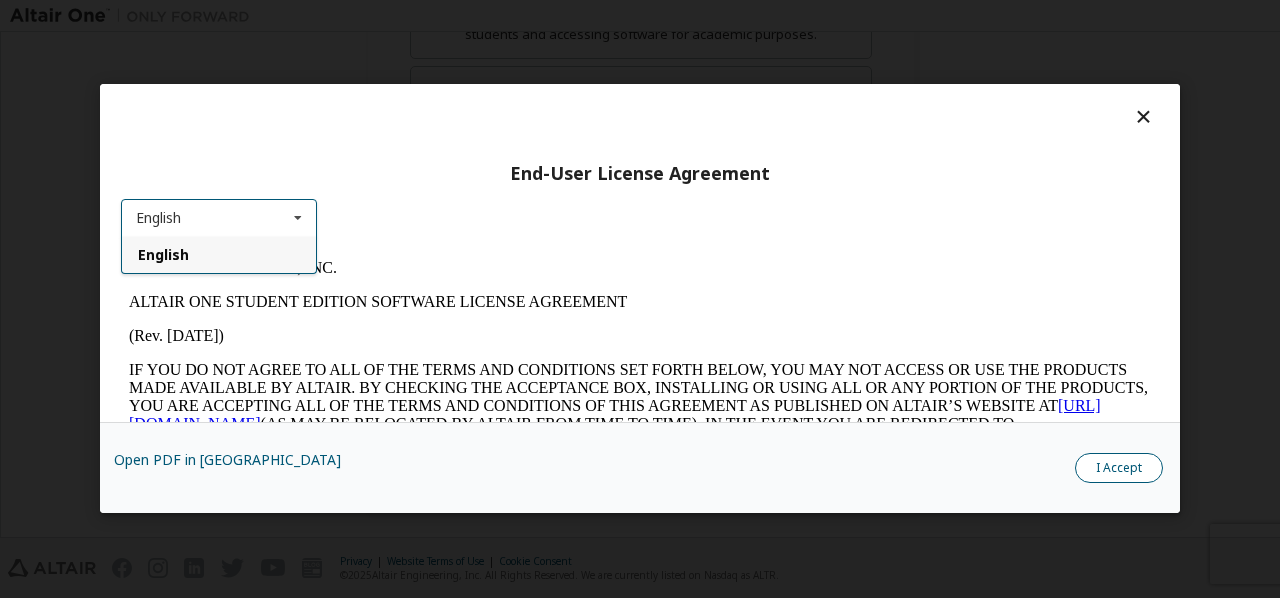 click on "I Accept" at bounding box center (1119, 469) 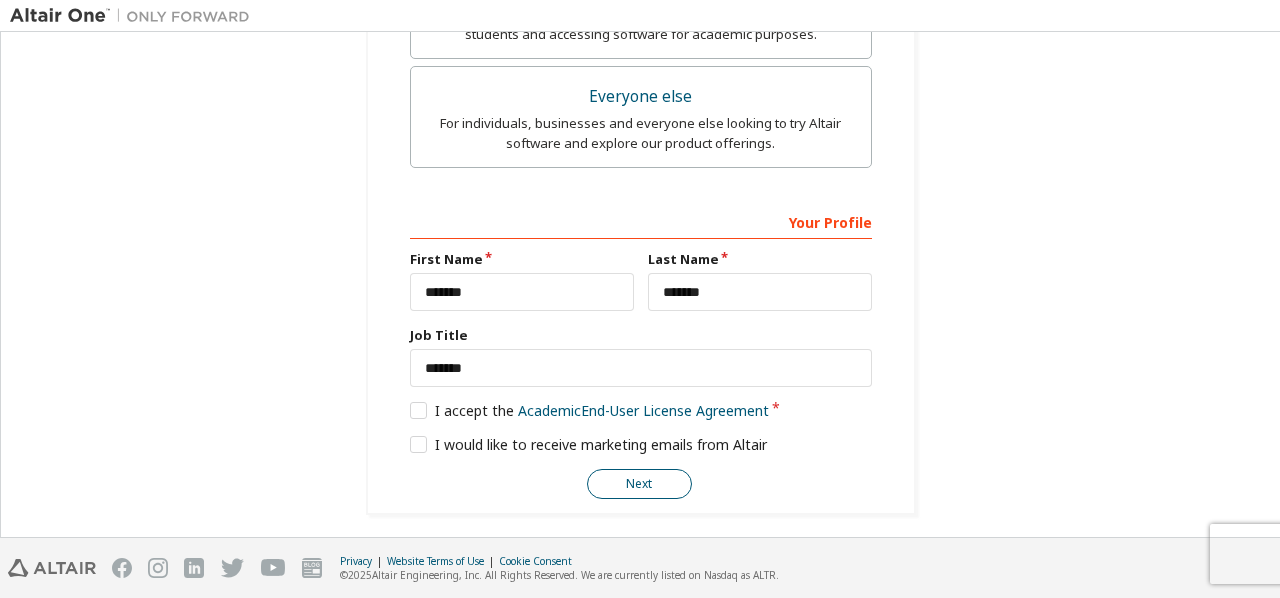 click on "Next" at bounding box center (639, 484) 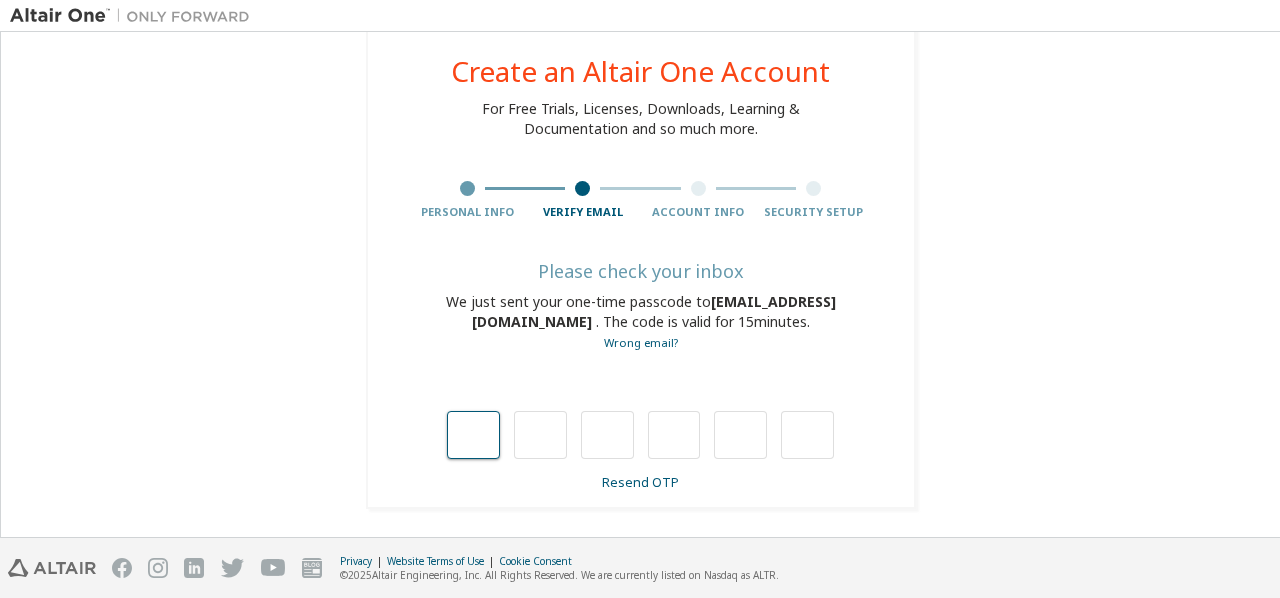 scroll, scrollTop: 46, scrollLeft: 0, axis: vertical 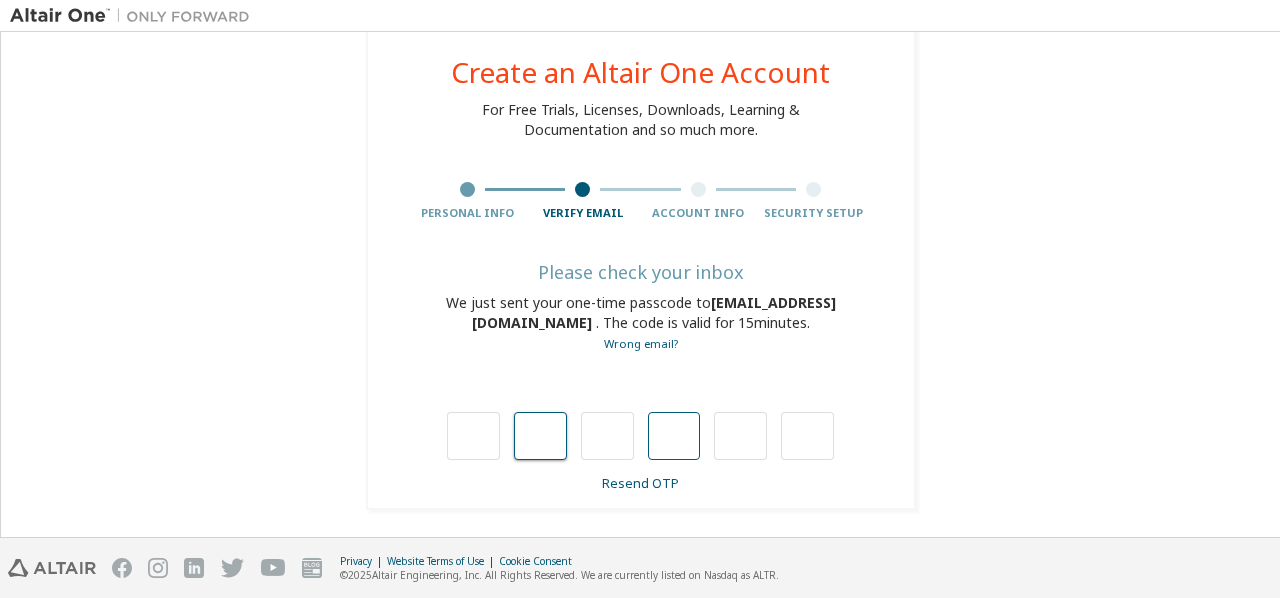 type on "*" 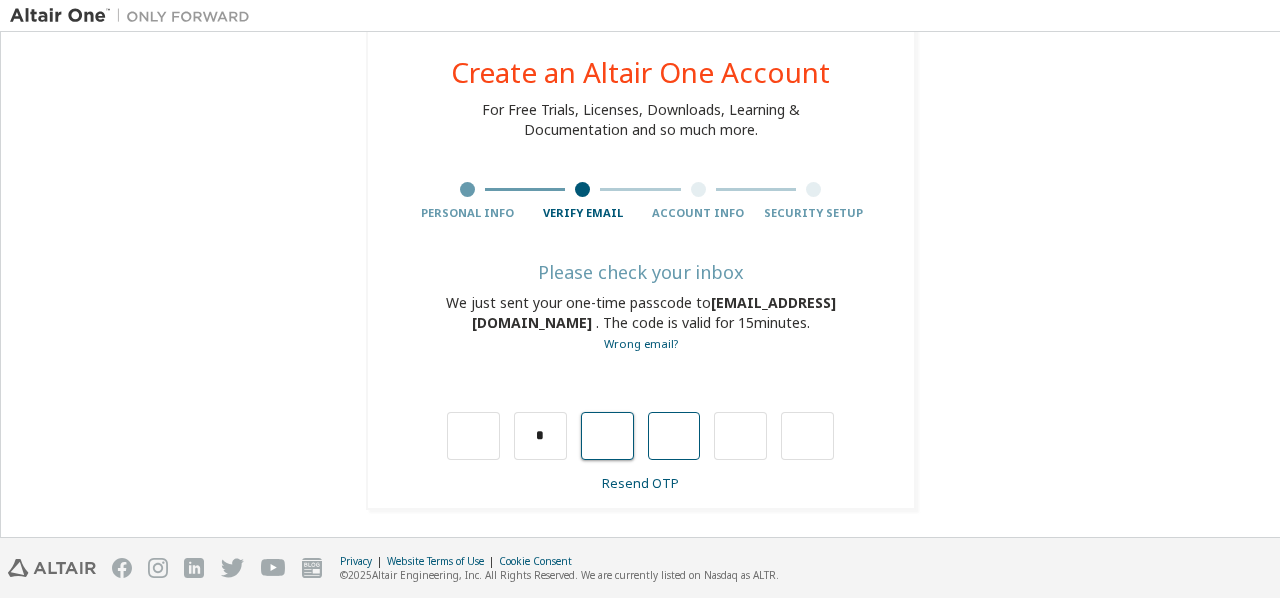 type on "*" 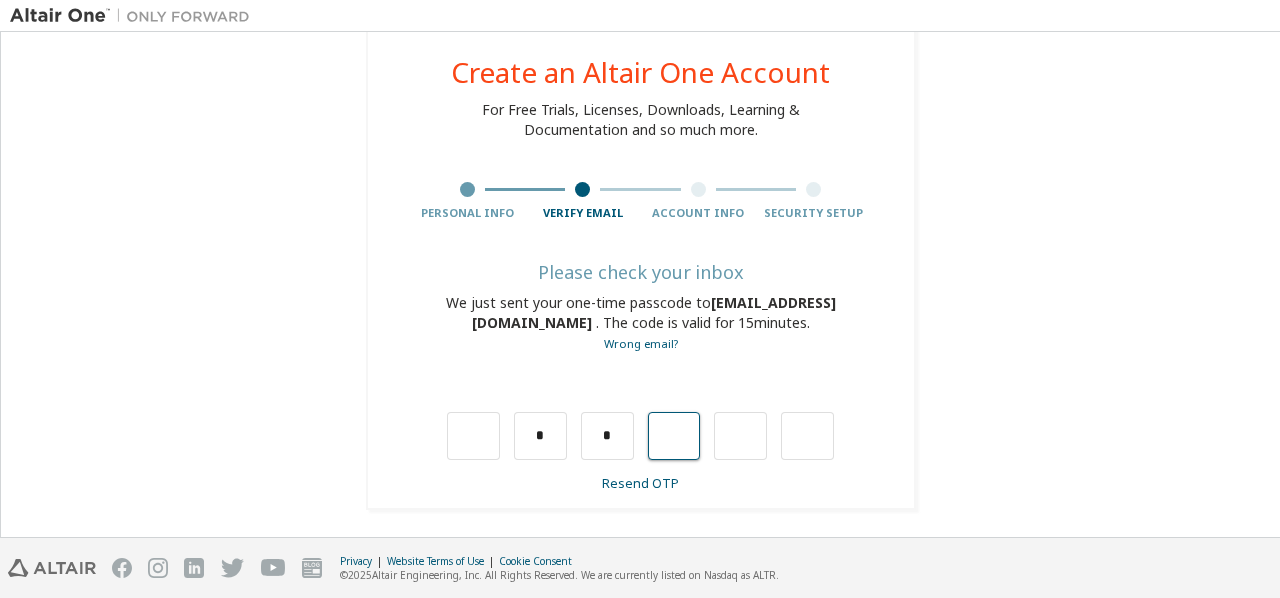 type on "*" 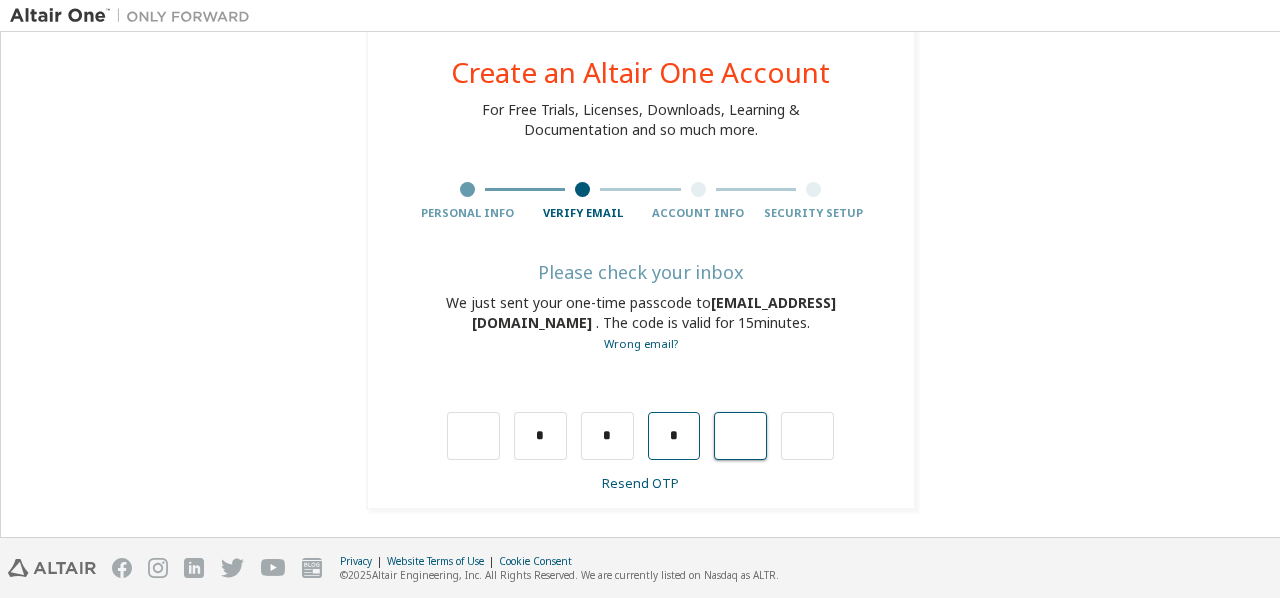 type on "*" 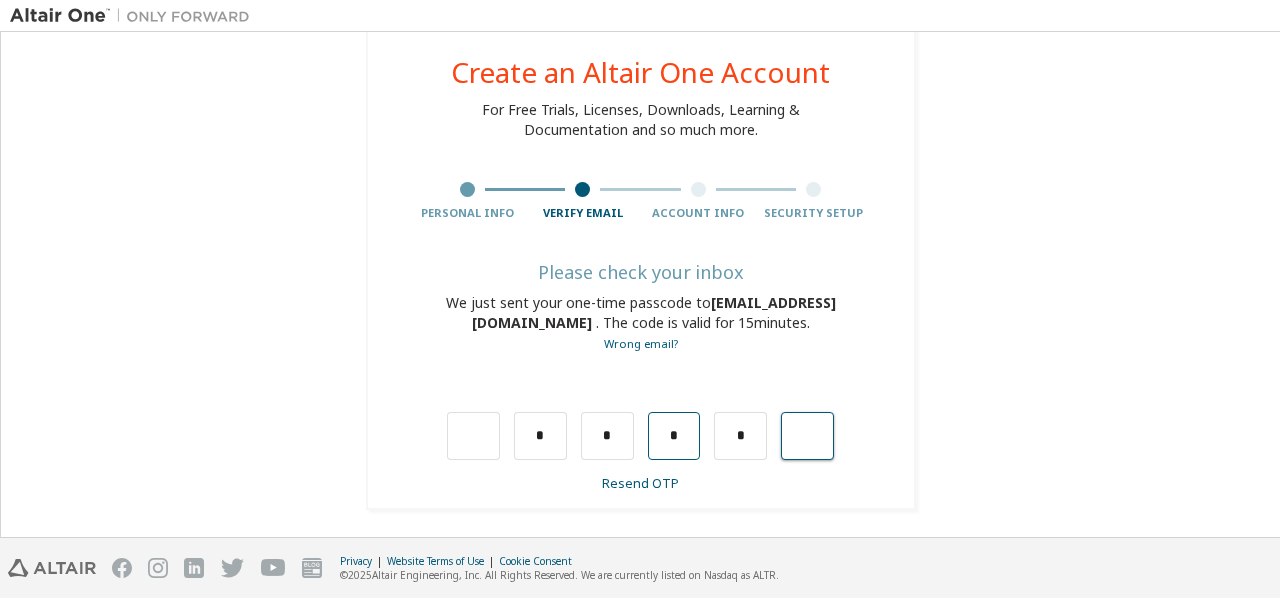 type on "*" 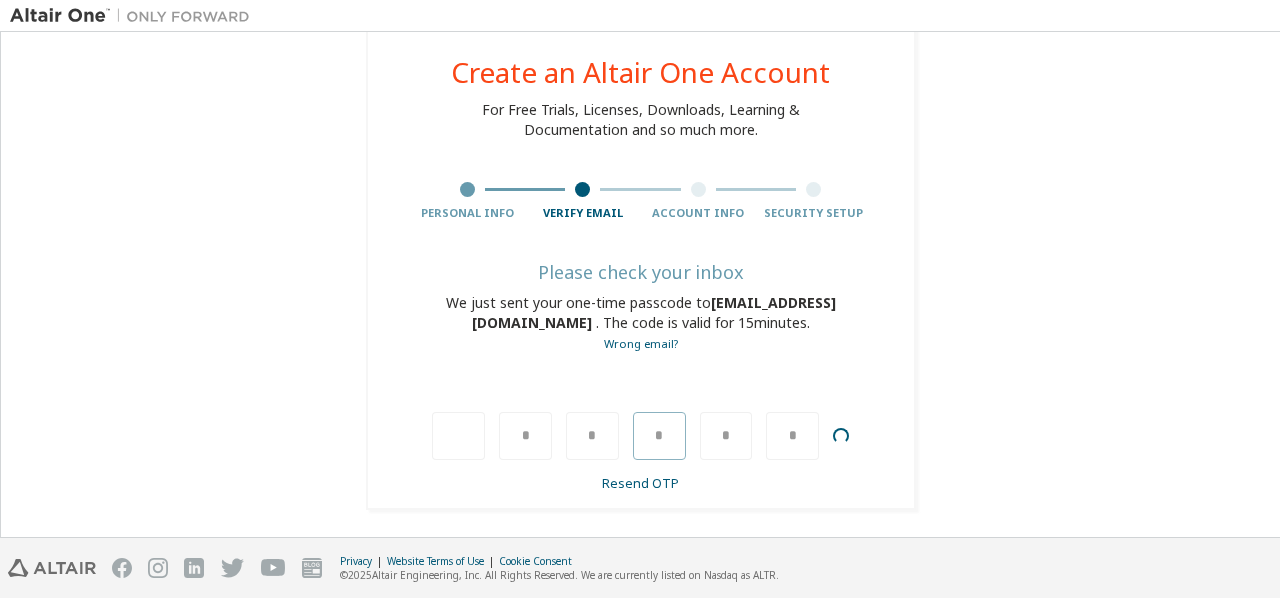 type 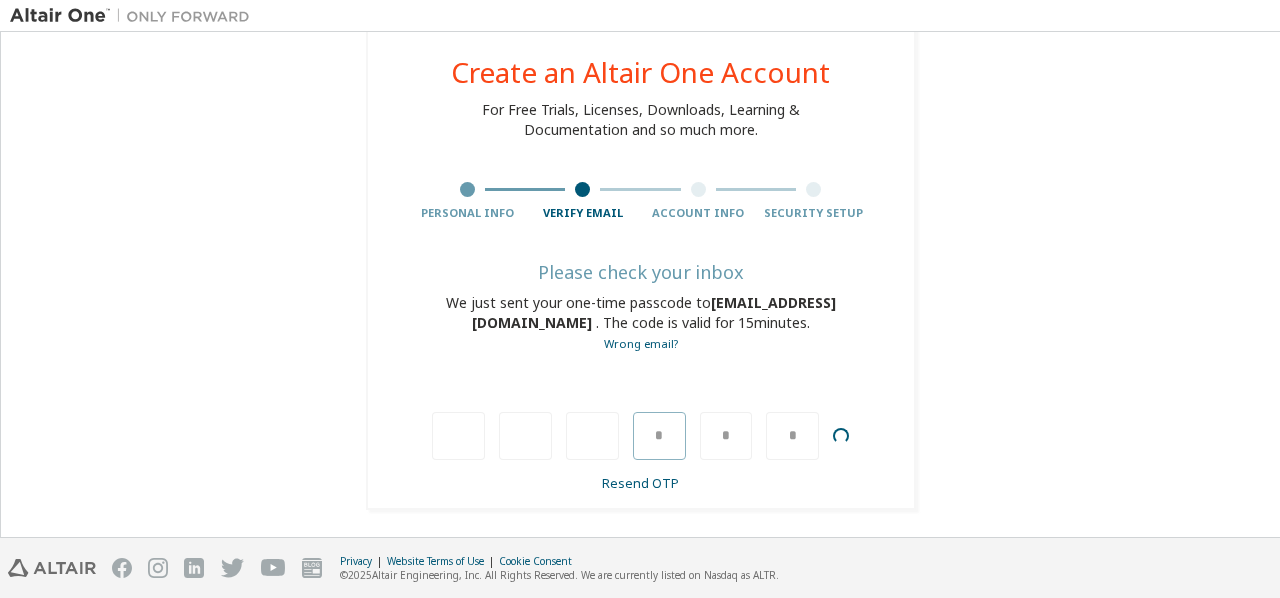type 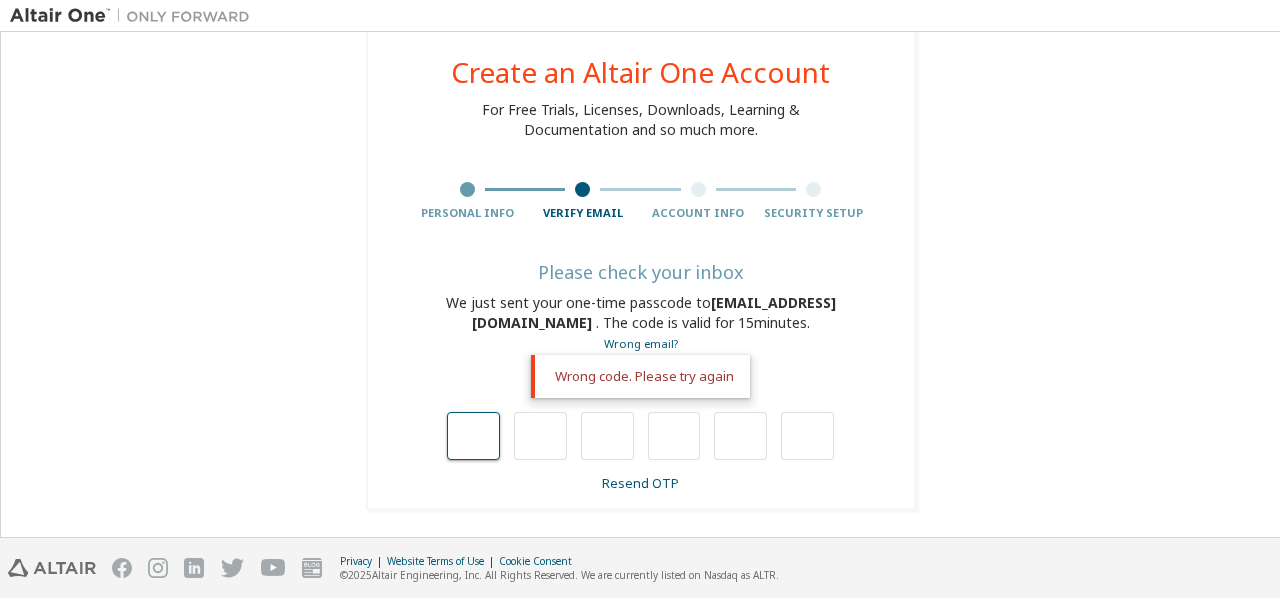 click at bounding box center (473, 436) 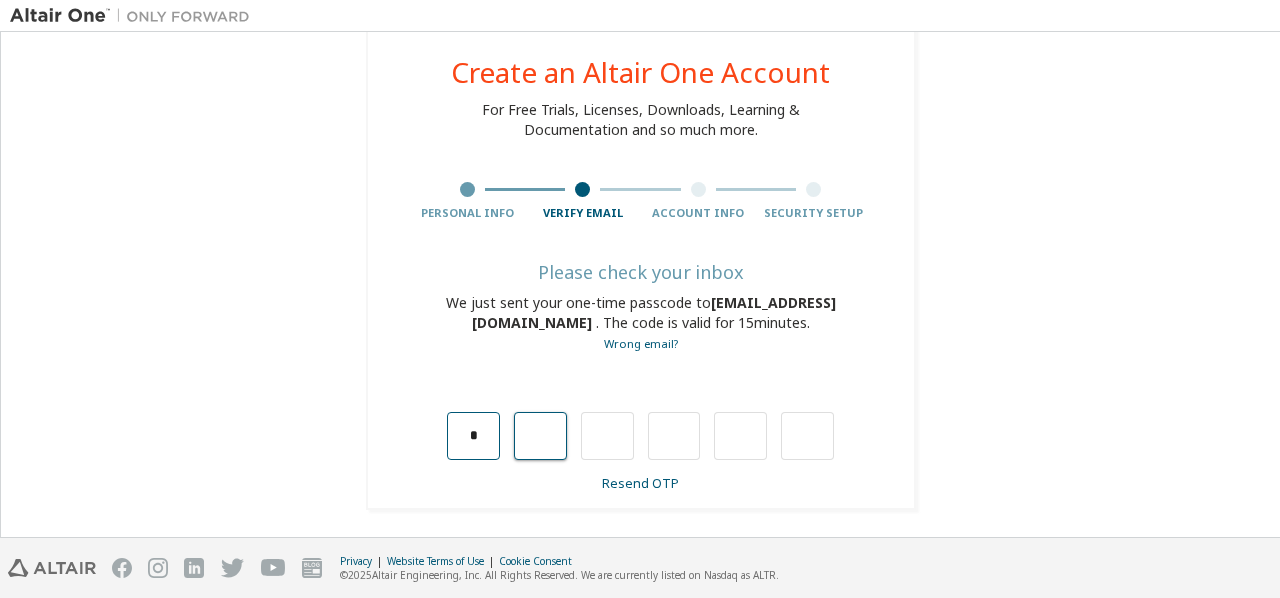 type on "*" 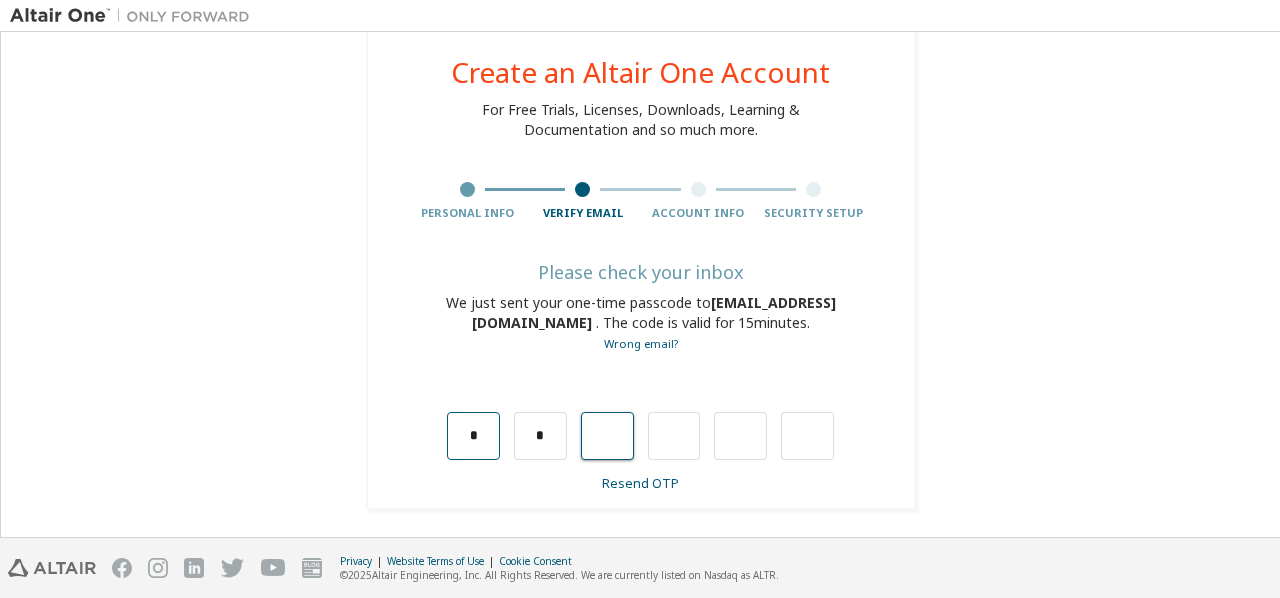 type on "*" 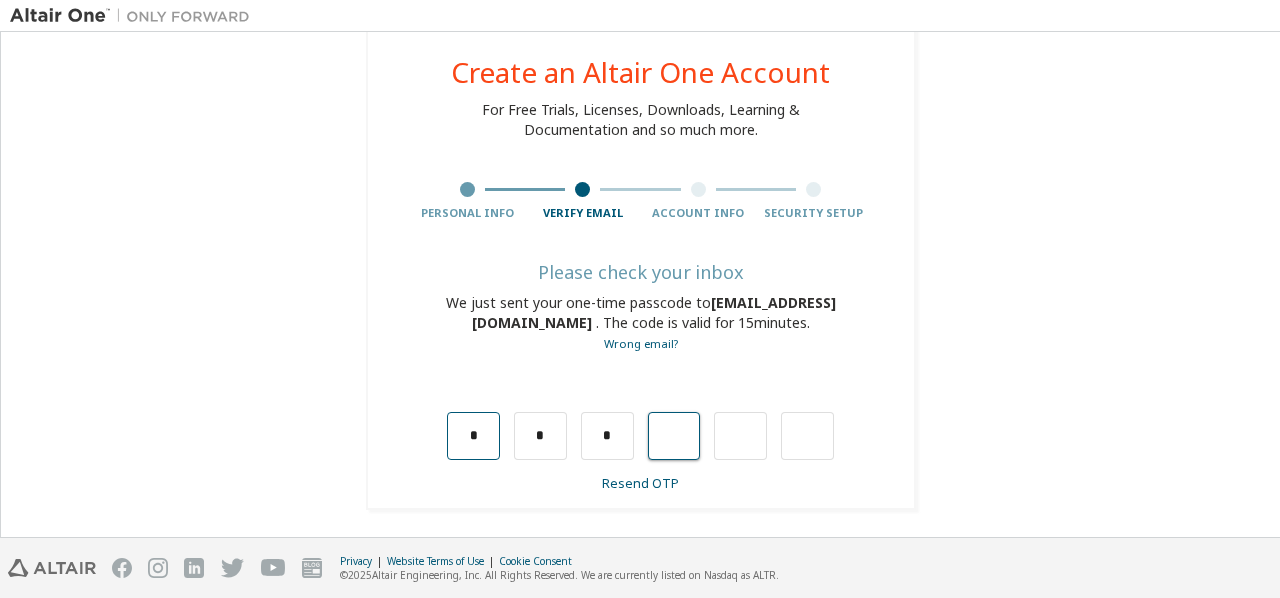 type on "*" 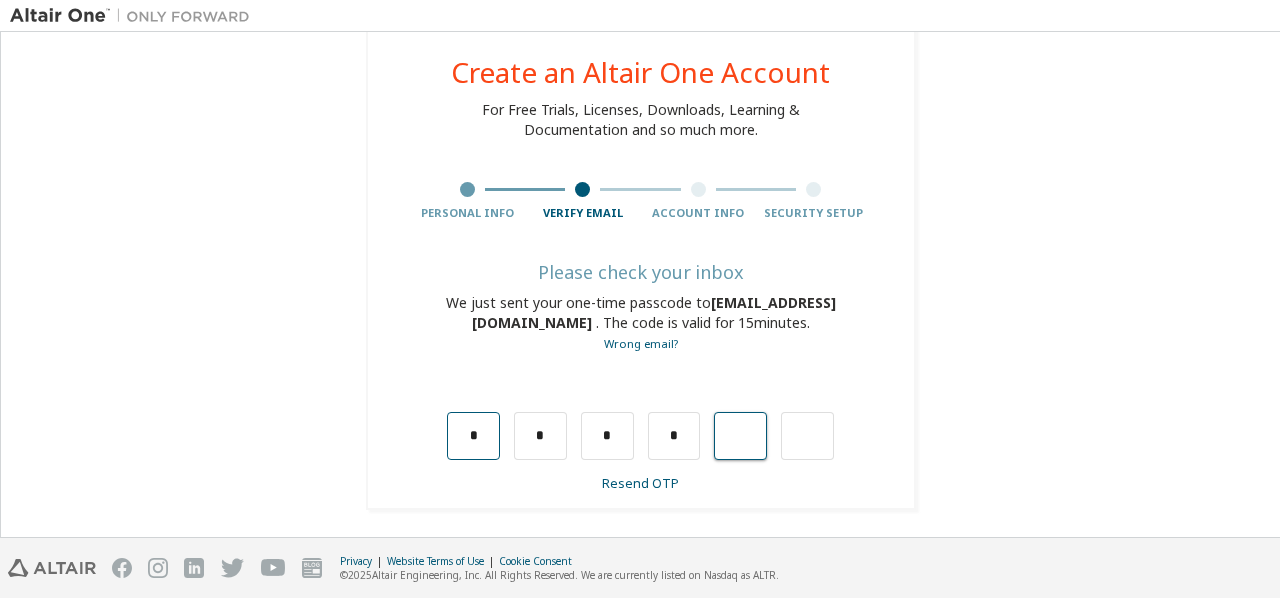type on "*" 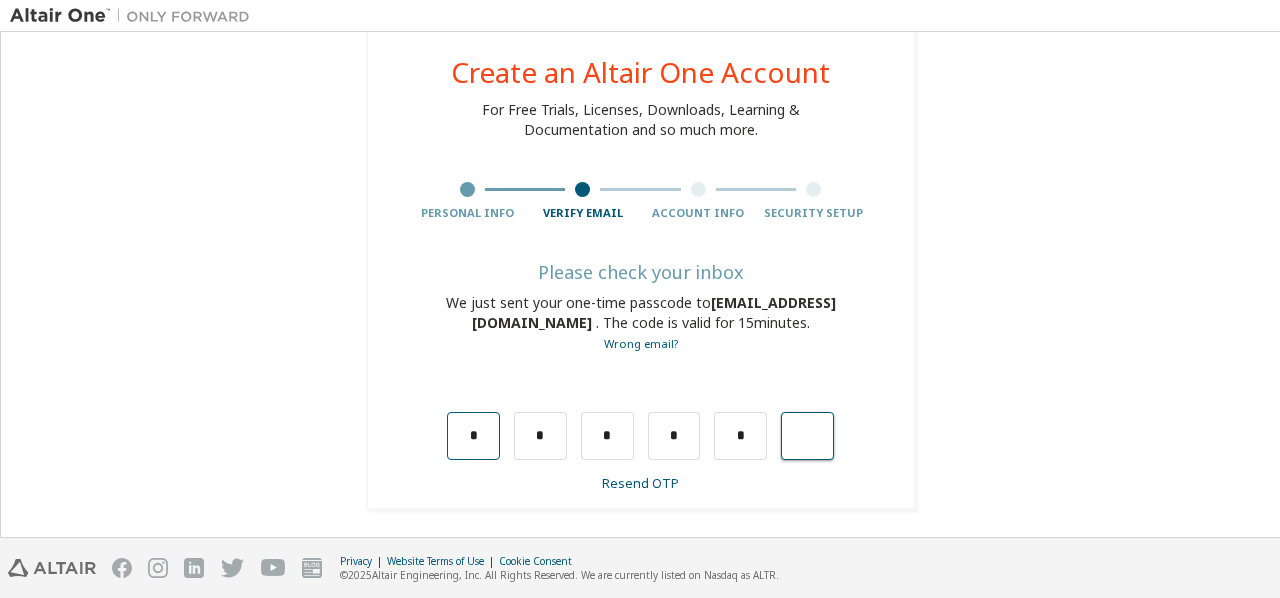 type on "*" 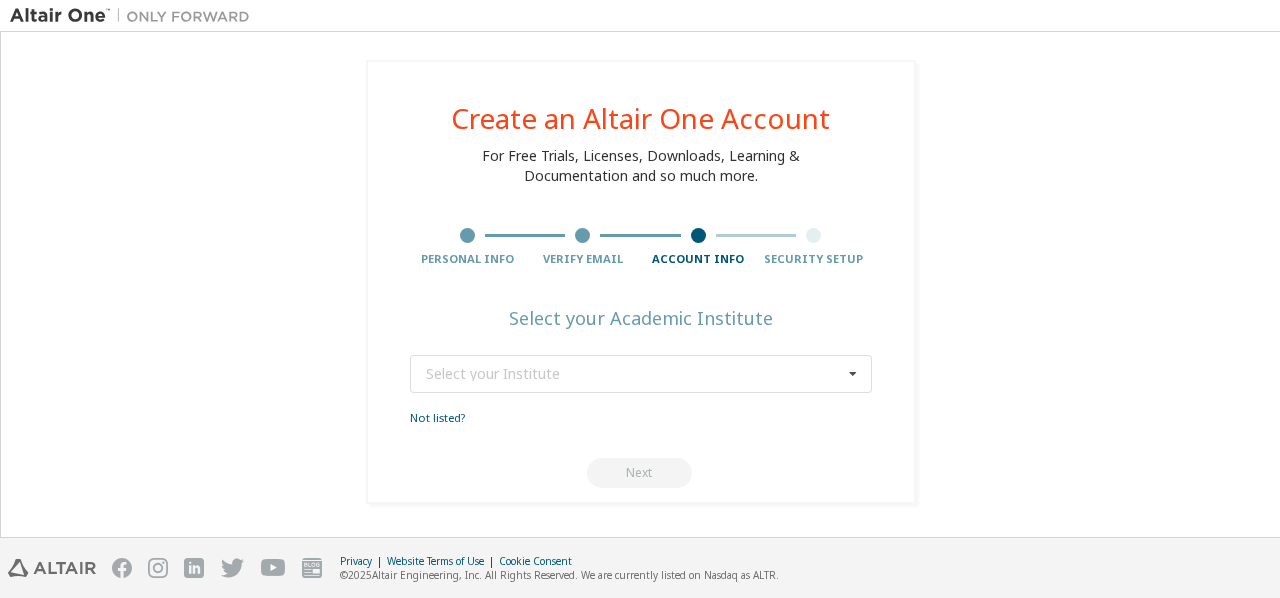 scroll, scrollTop: 0, scrollLeft: 0, axis: both 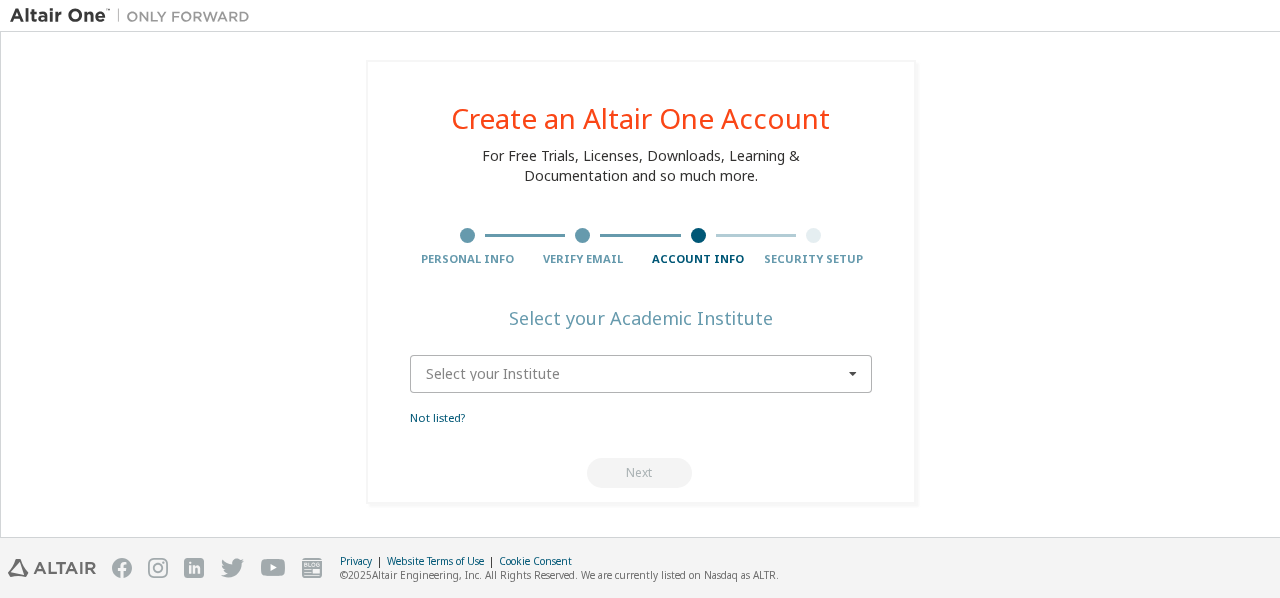 click at bounding box center (642, 374) 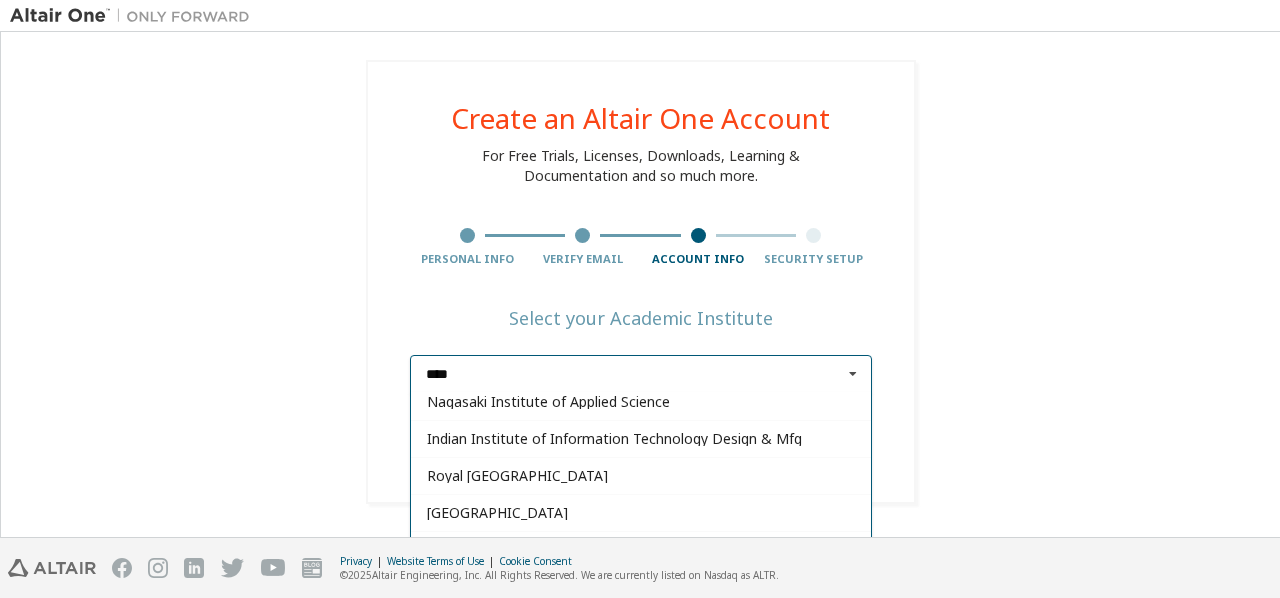 scroll, scrollTop: 0, scrollLeft: 0, axis: both 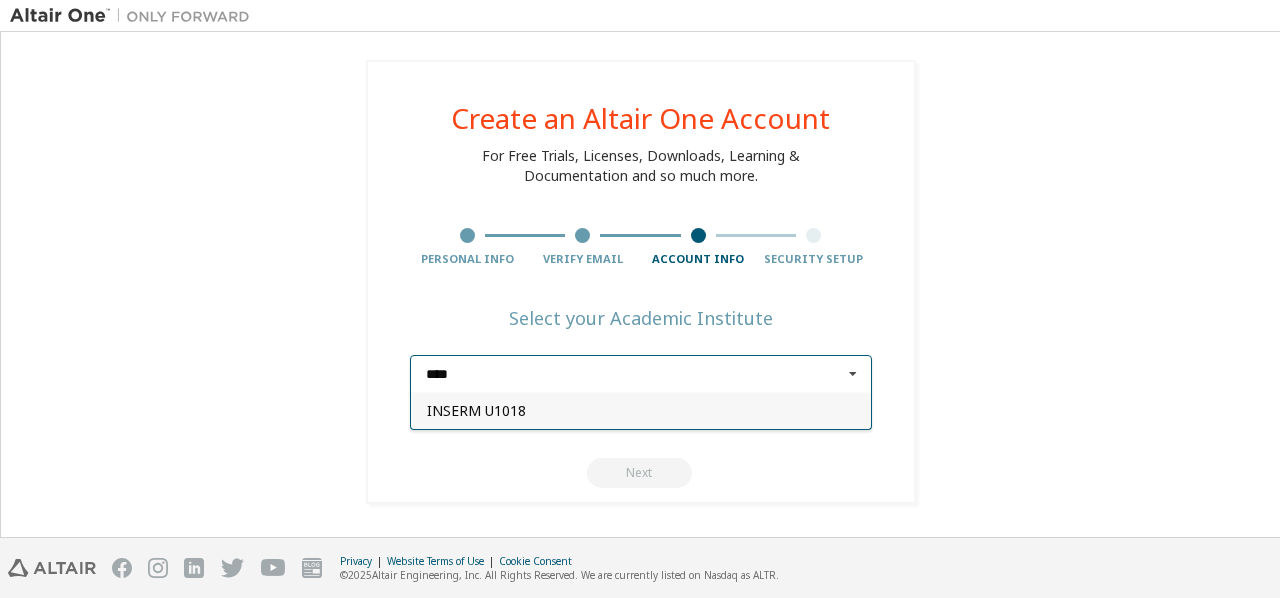 type on "****" 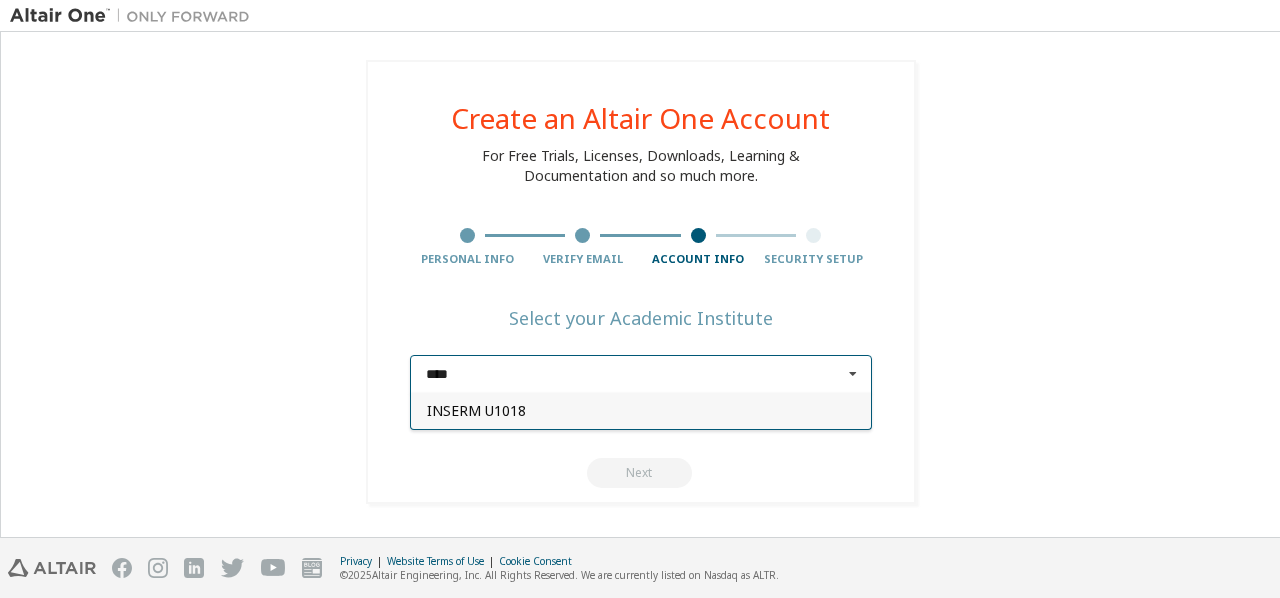 type 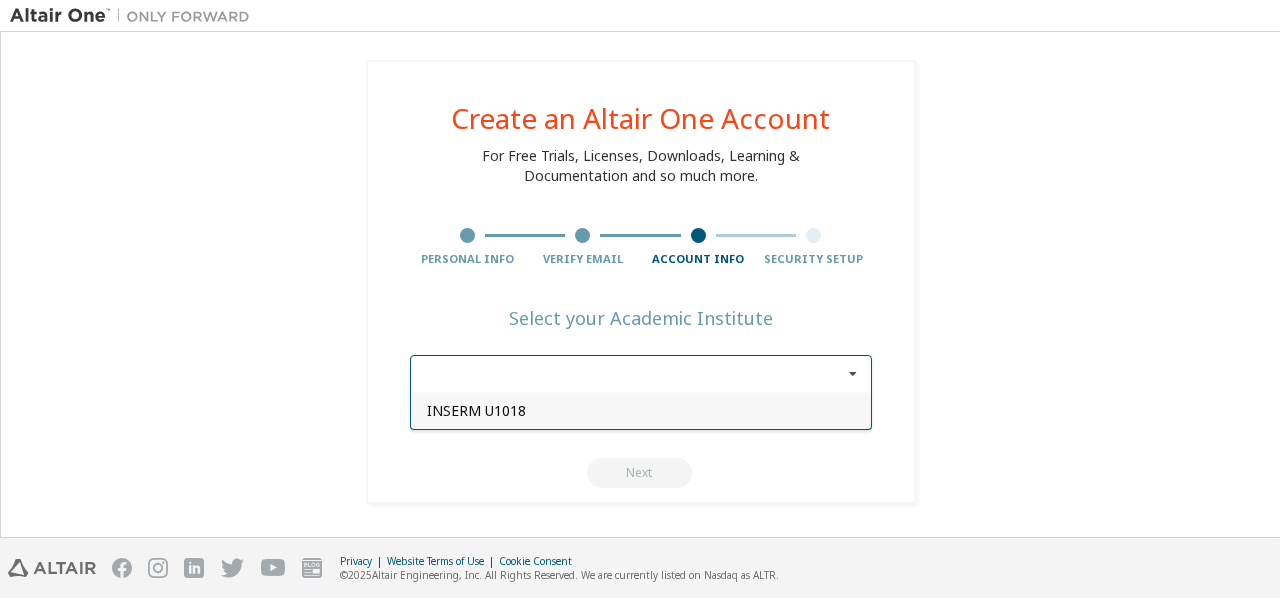 click on "Create an Altair One Account For Free Trials, Licenses, Downloads, Learning &  Documentation and so much more. Personal Info Verify Email Account Info Security Setup Select your Academic Institute INSERM U1018 INSERM U1018 Not listed? Next" at bounding box center (641, 282) 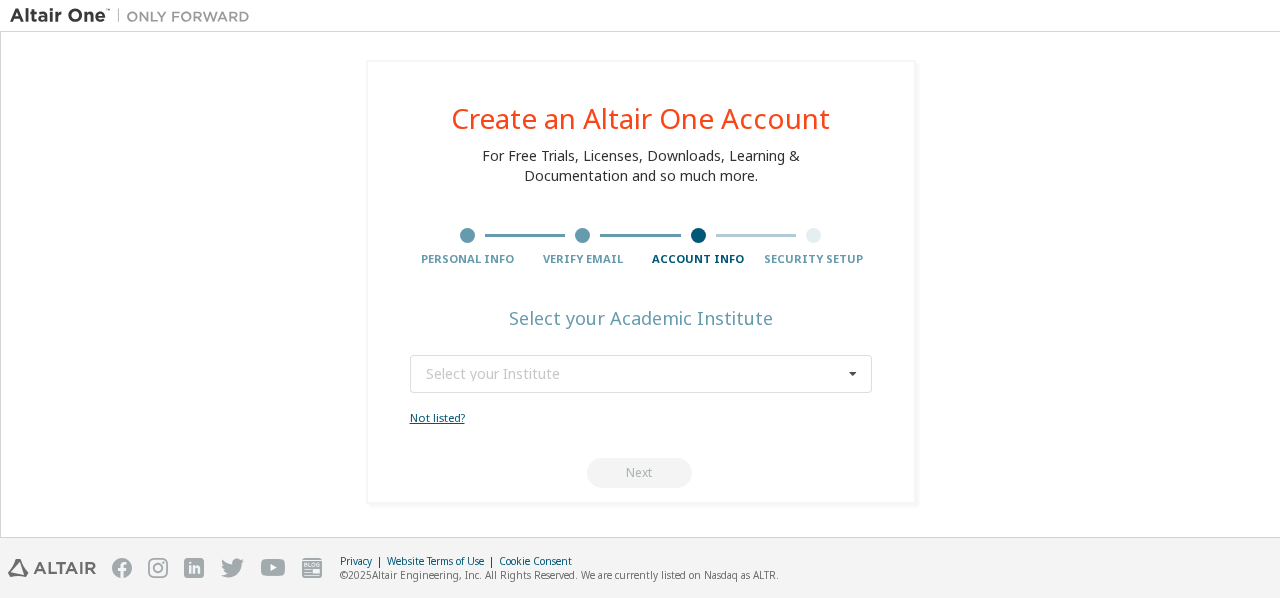 click on "Not listed?" at bounding box center [437, 417] 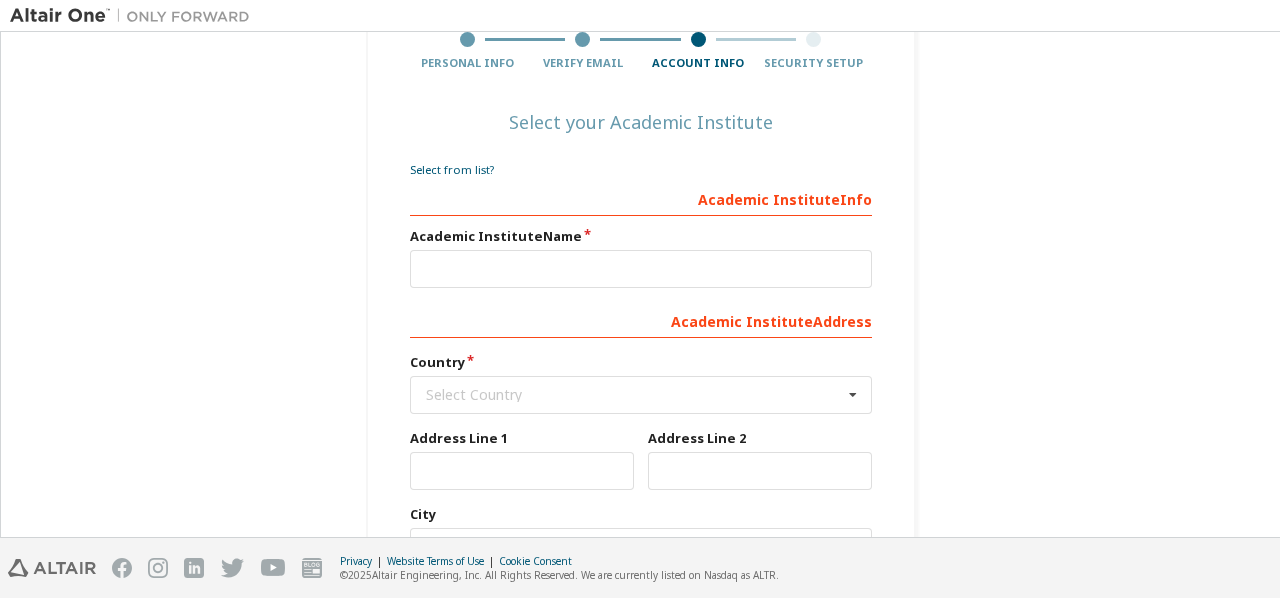 scroll, scrollTop: 200, scrollLeft: 0, axis: vertical 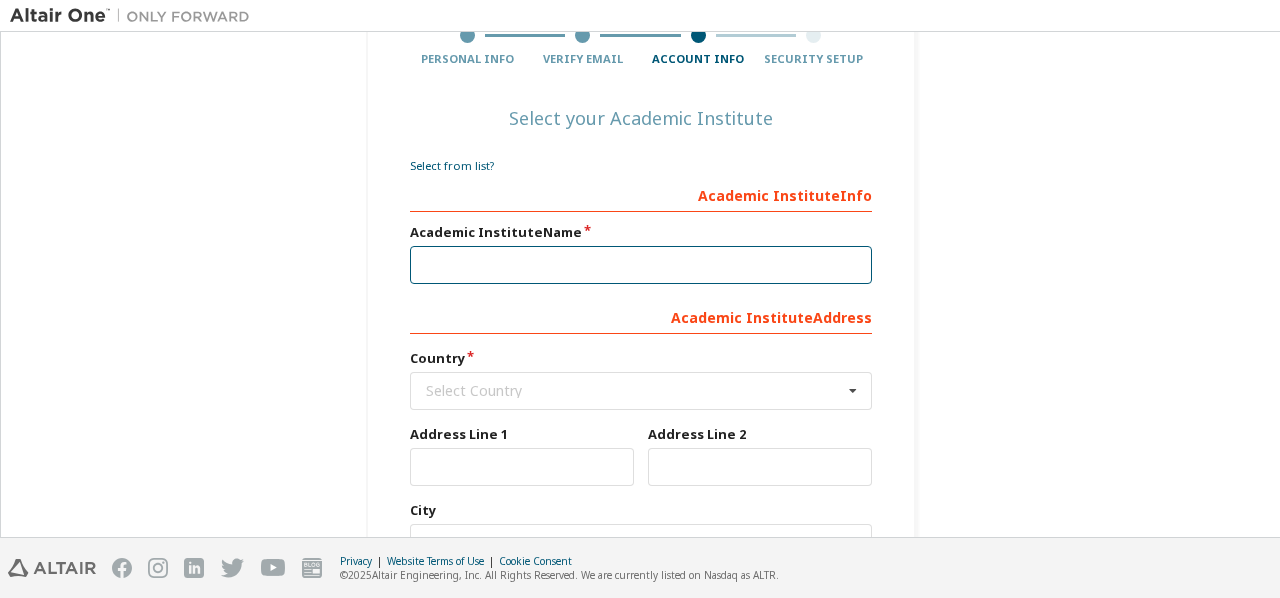 click at bounding box center (641, 265) 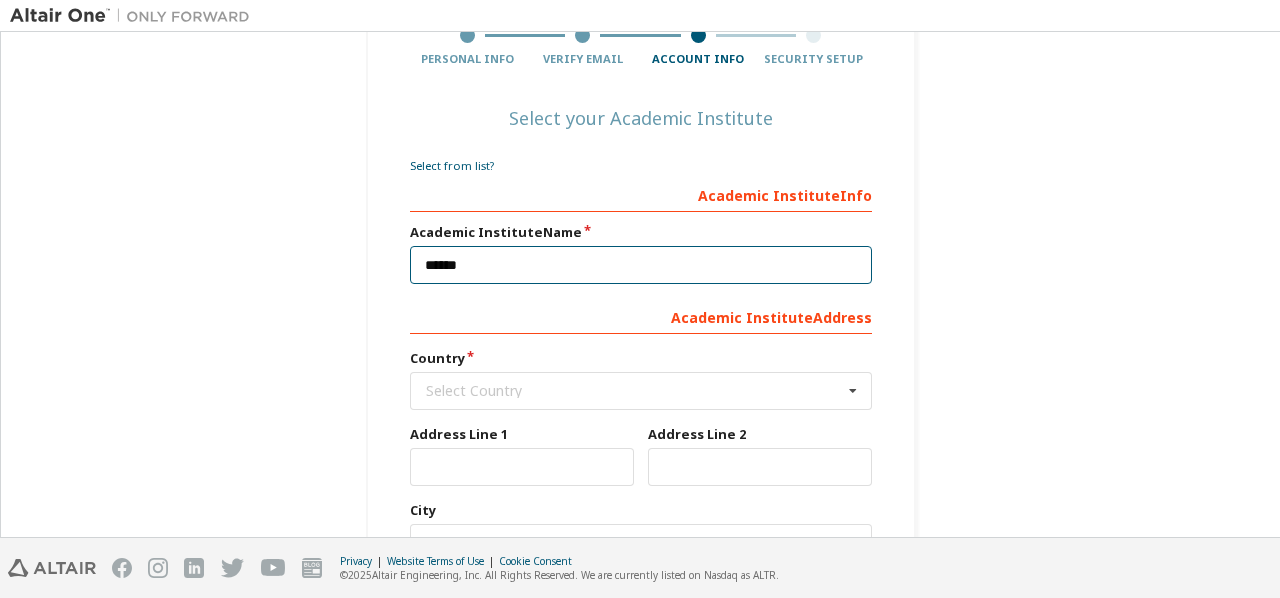 type on "******" 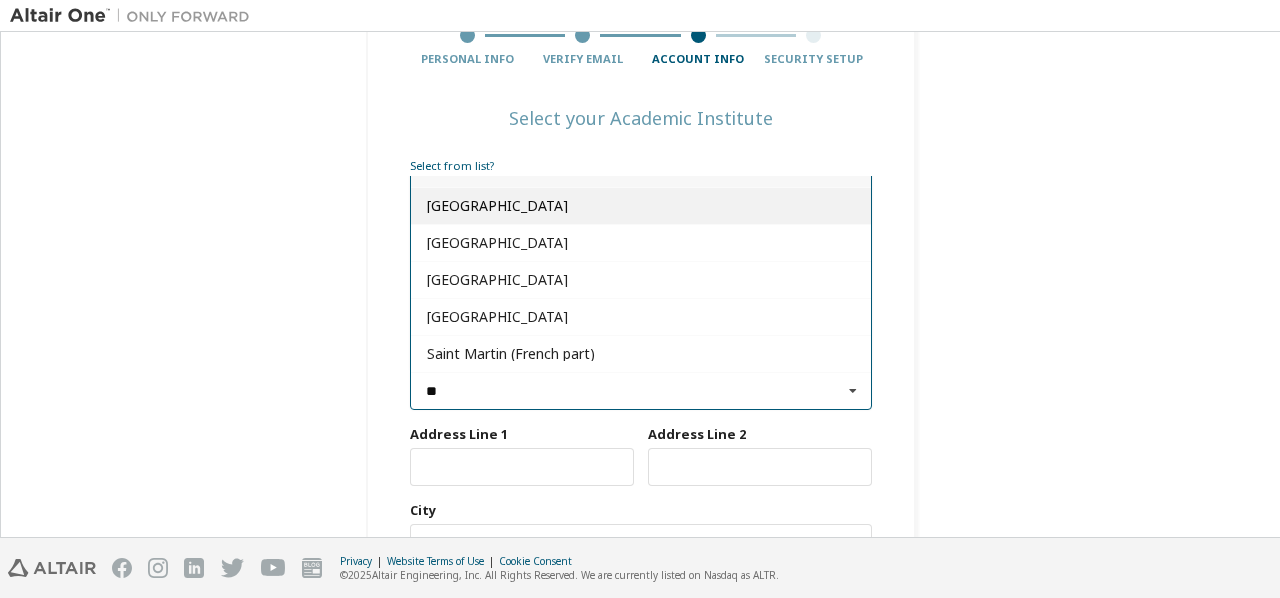 type on "**" 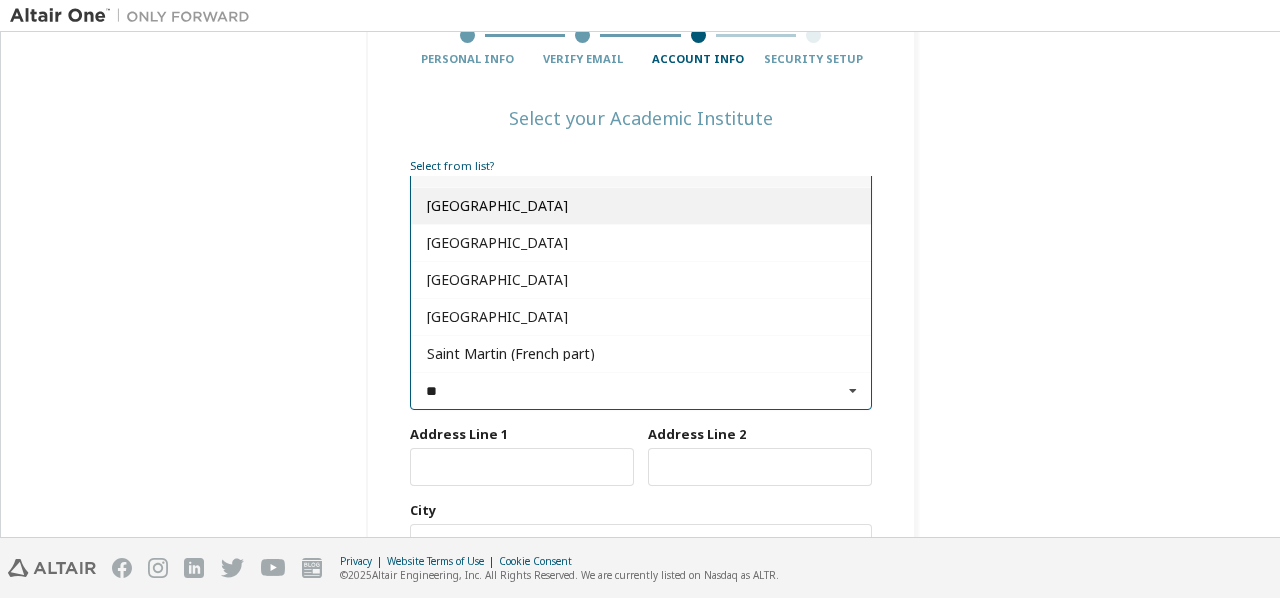 click on "[GEOGRAPHIC_DATA]" at bounding box center [641, 206] 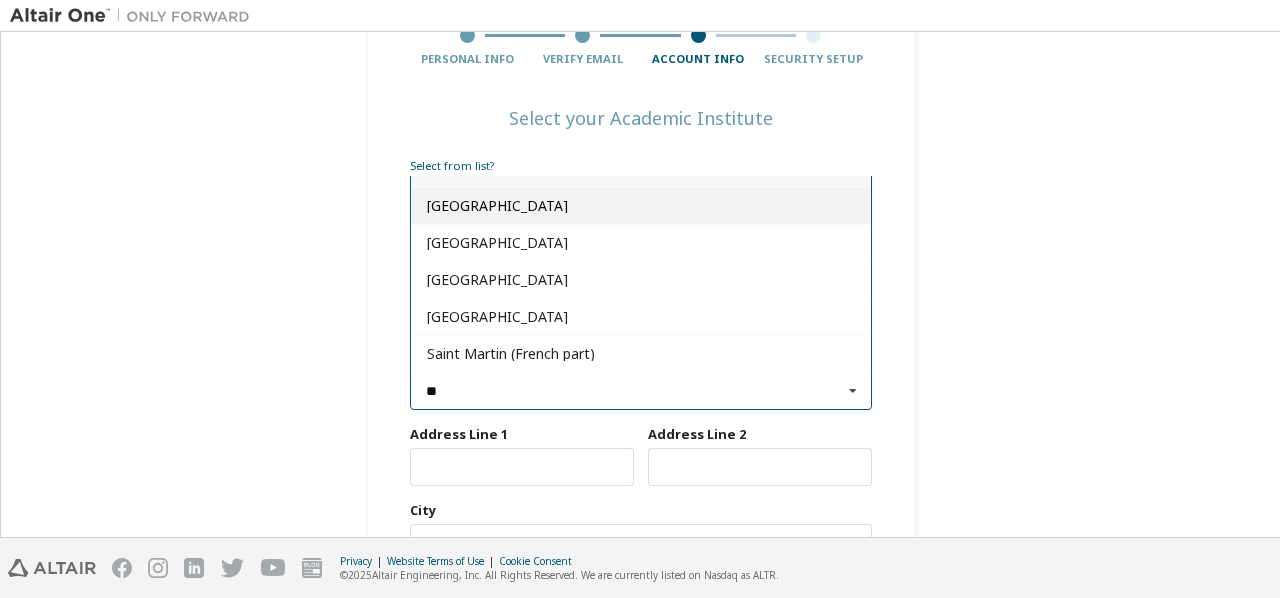 type on "***" 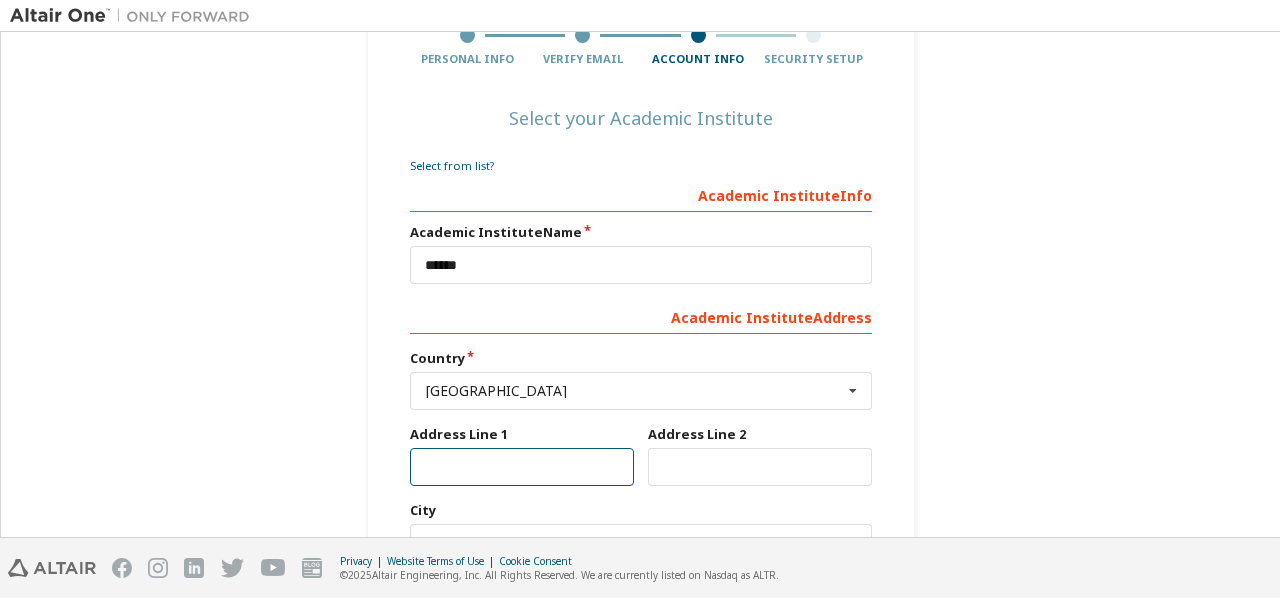 click at bounding box center [522, 467] 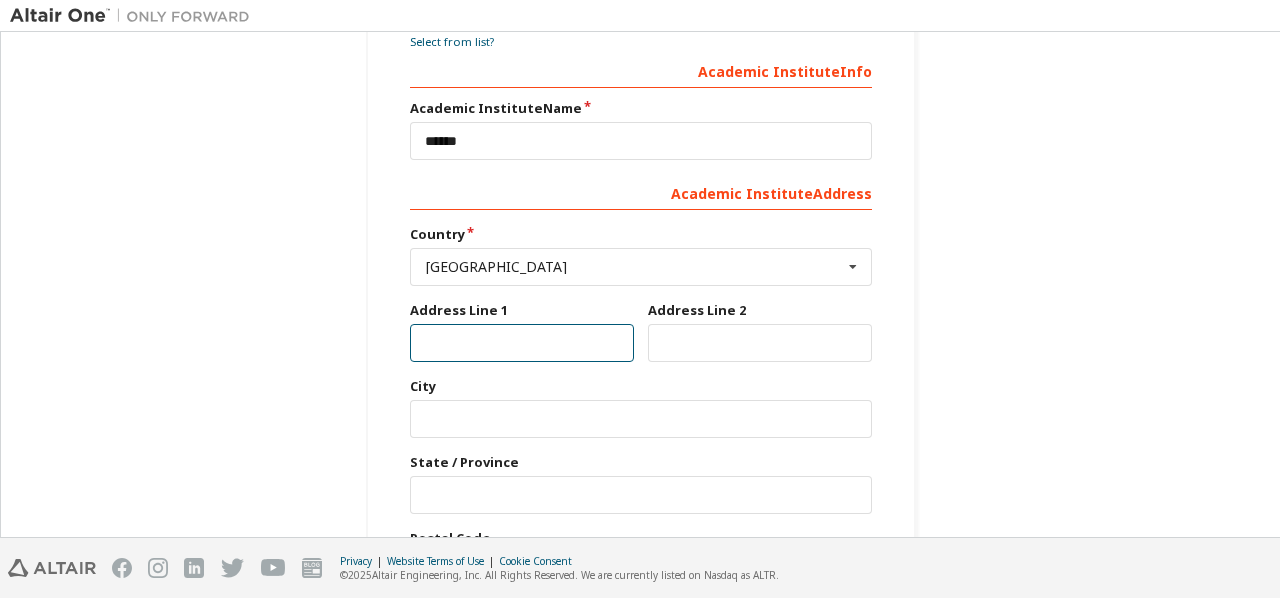 scroll, scrollTop: 326, scrollLeft: 0, axis: vertical 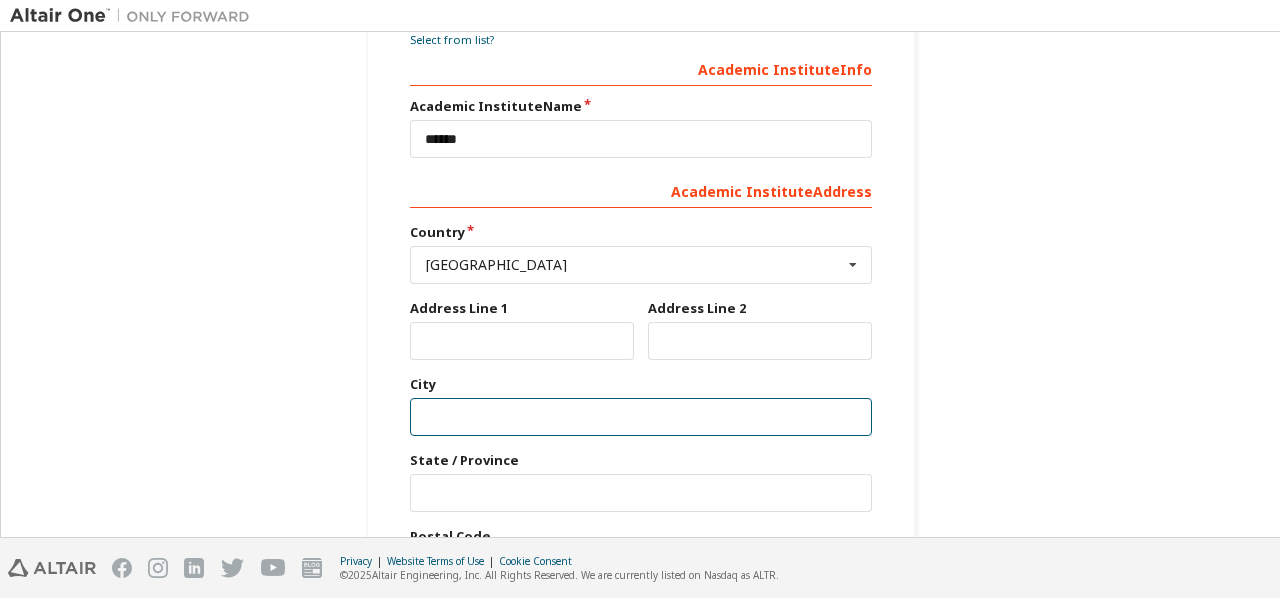 click at bounding box center (641, 417) 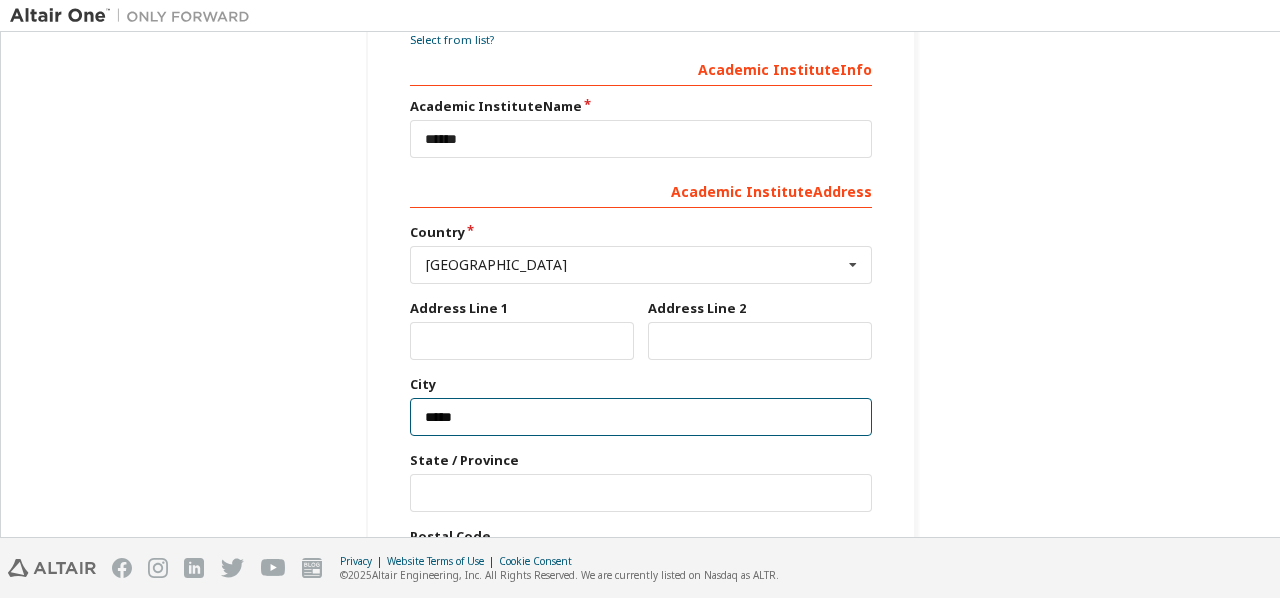type on "*****" 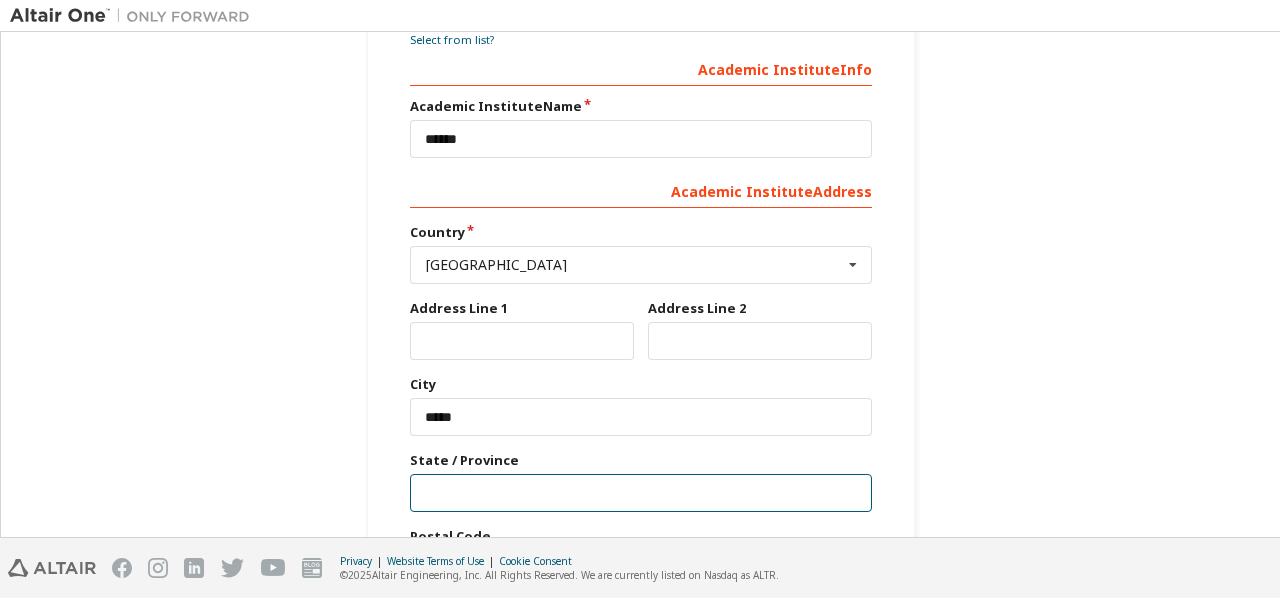 click at bounding box center [641, 493] 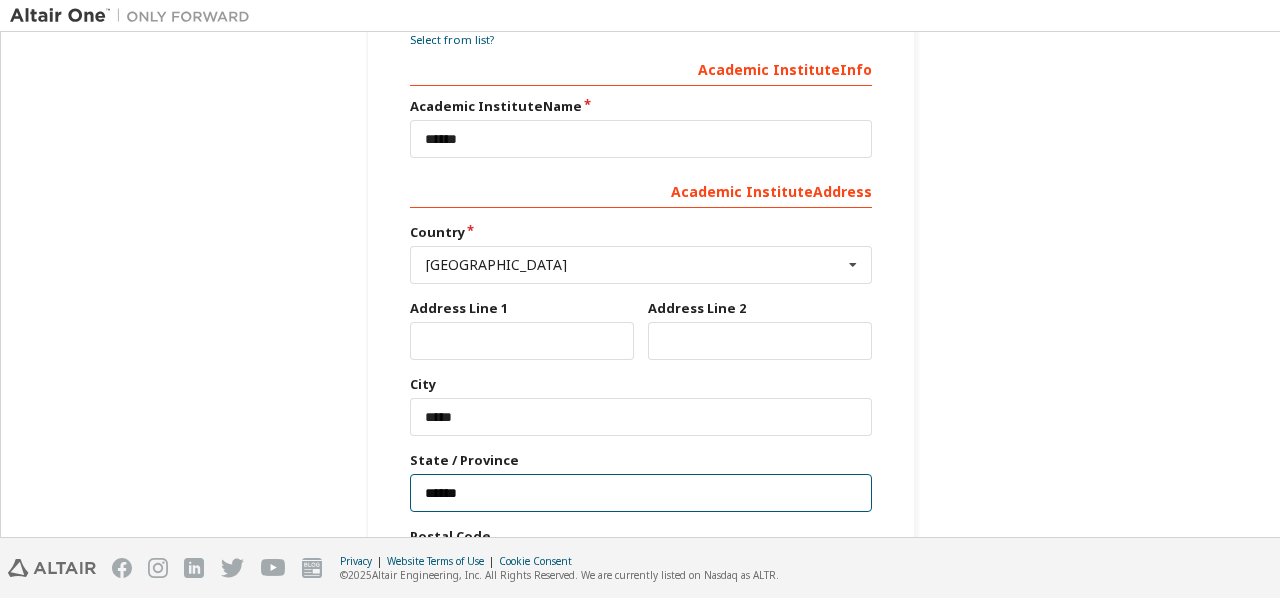 type on "******" 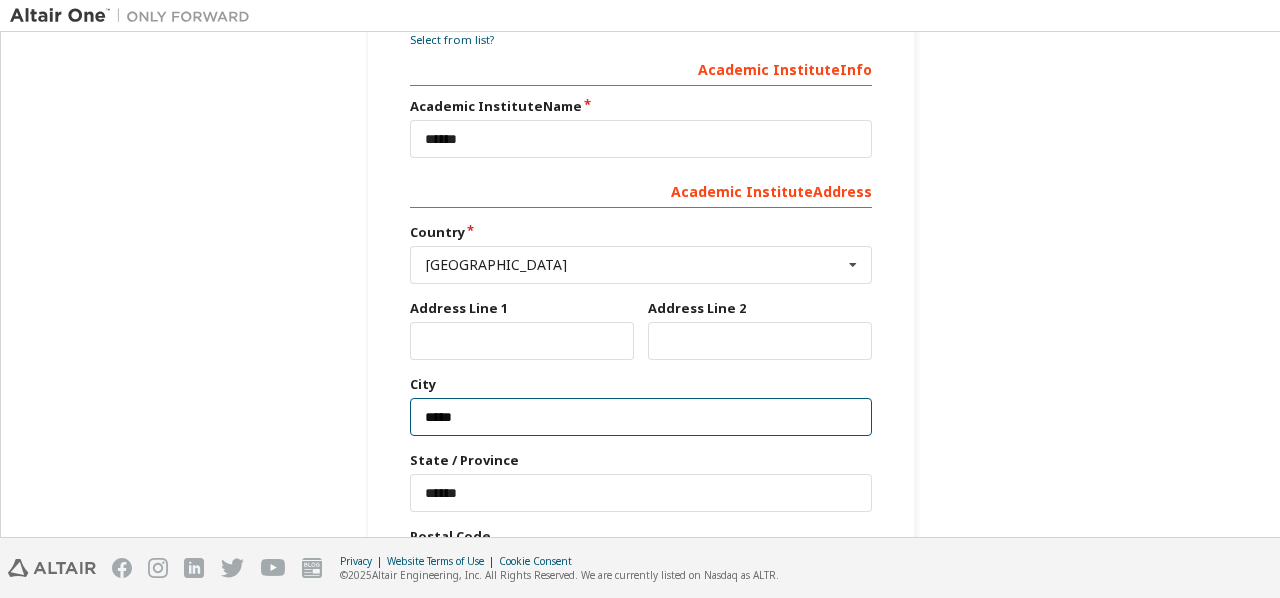 click on "*****" at bounding box center (641, 417) 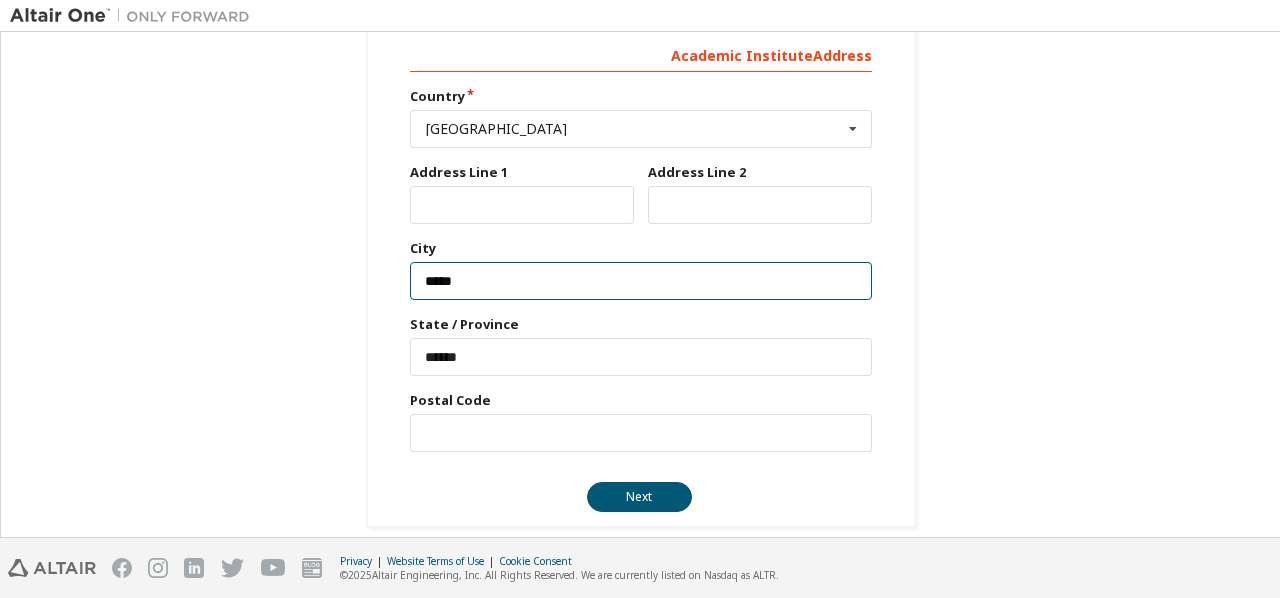 scroll, scrollTop: 476, scrollLeft: 0, axis: vertical 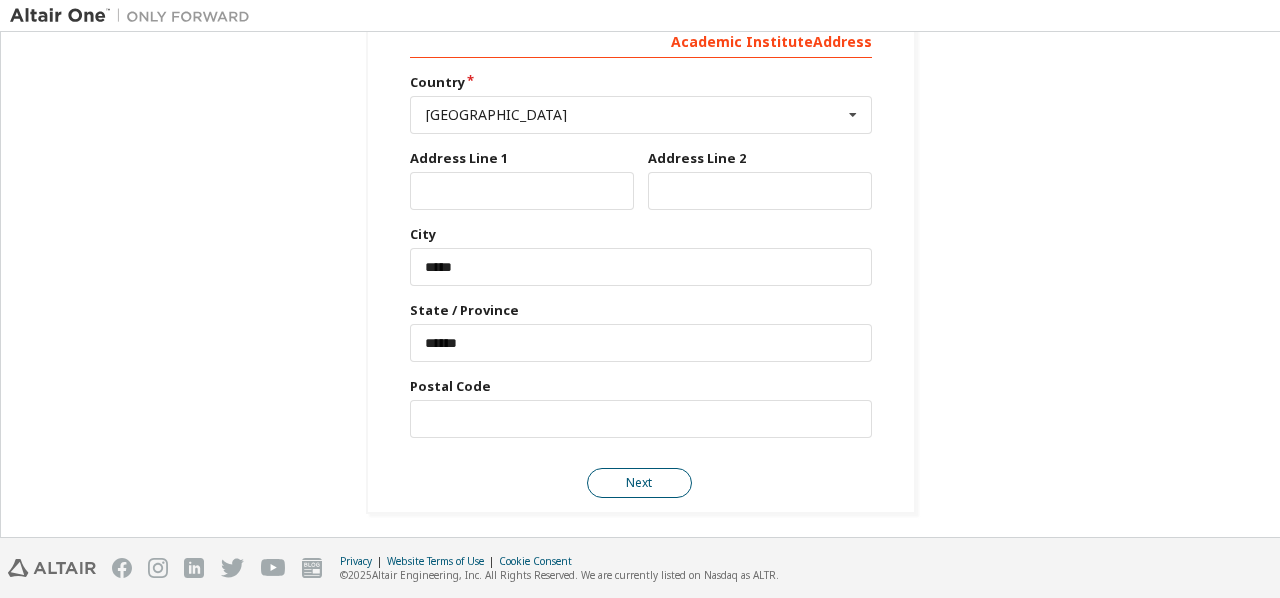 click on "Next" at bounding box center (639, 483) 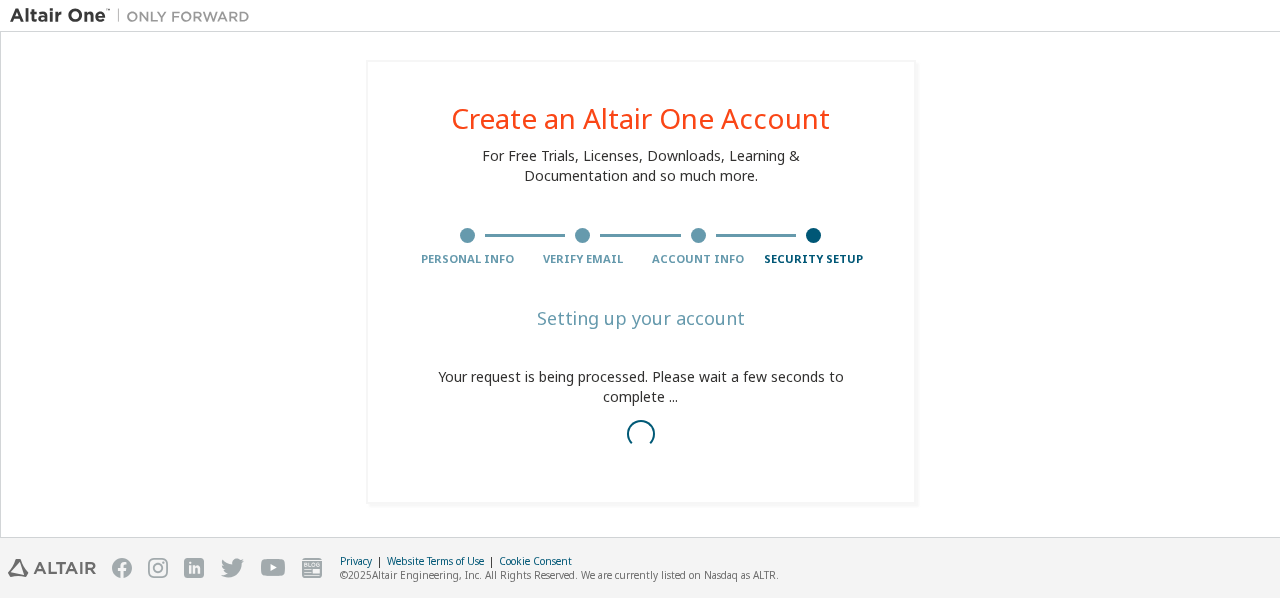 scroll, scrollTop: 0, scrollLeft: 0, axis: both 